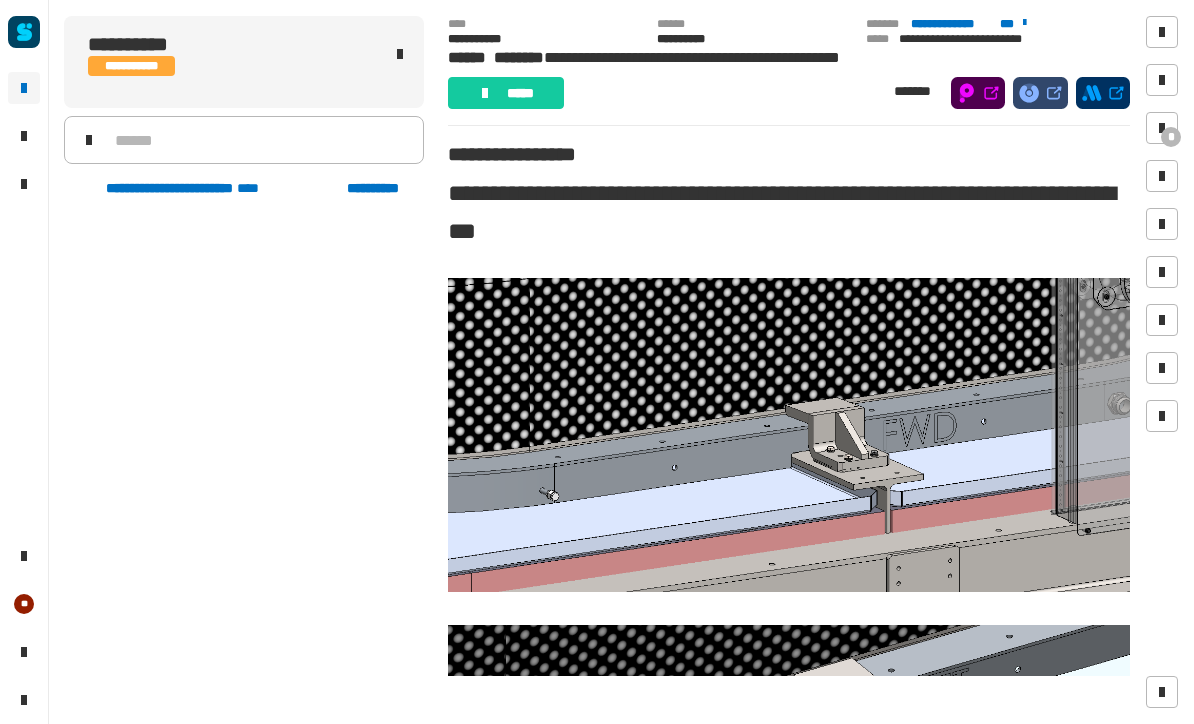scroll, scrollTop: 1, scrollLeft: 0, axis: vertical 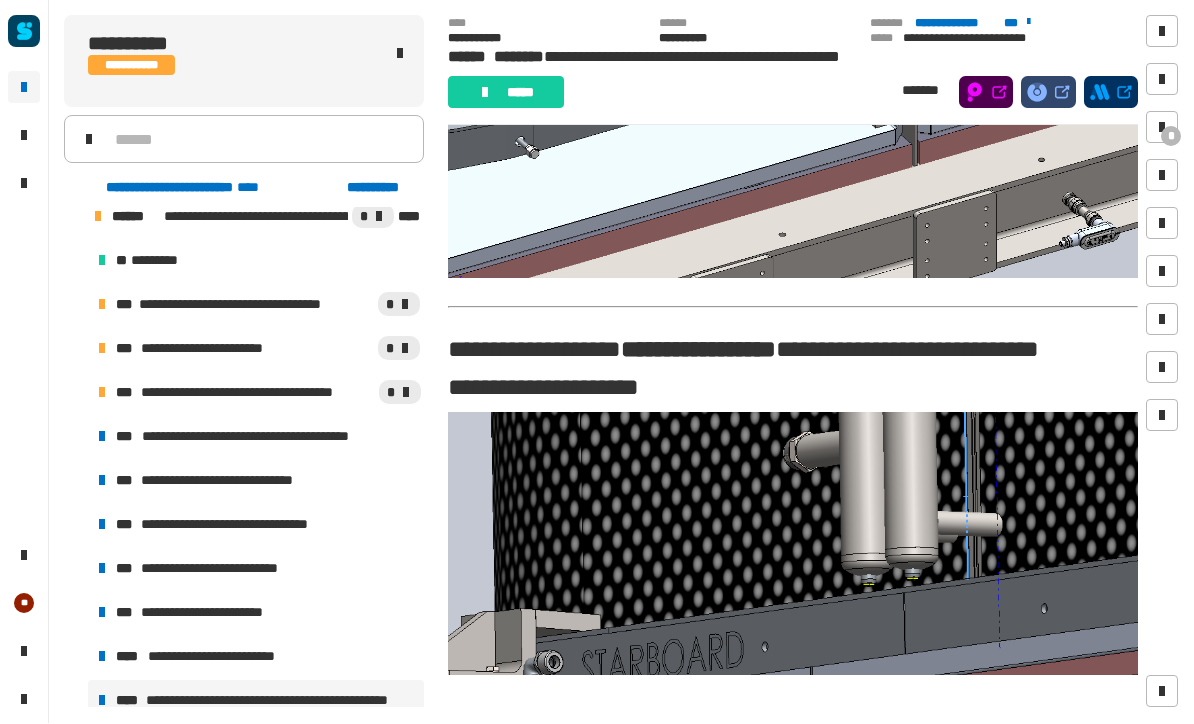 click on "**********" at bounding box center (258, 393) 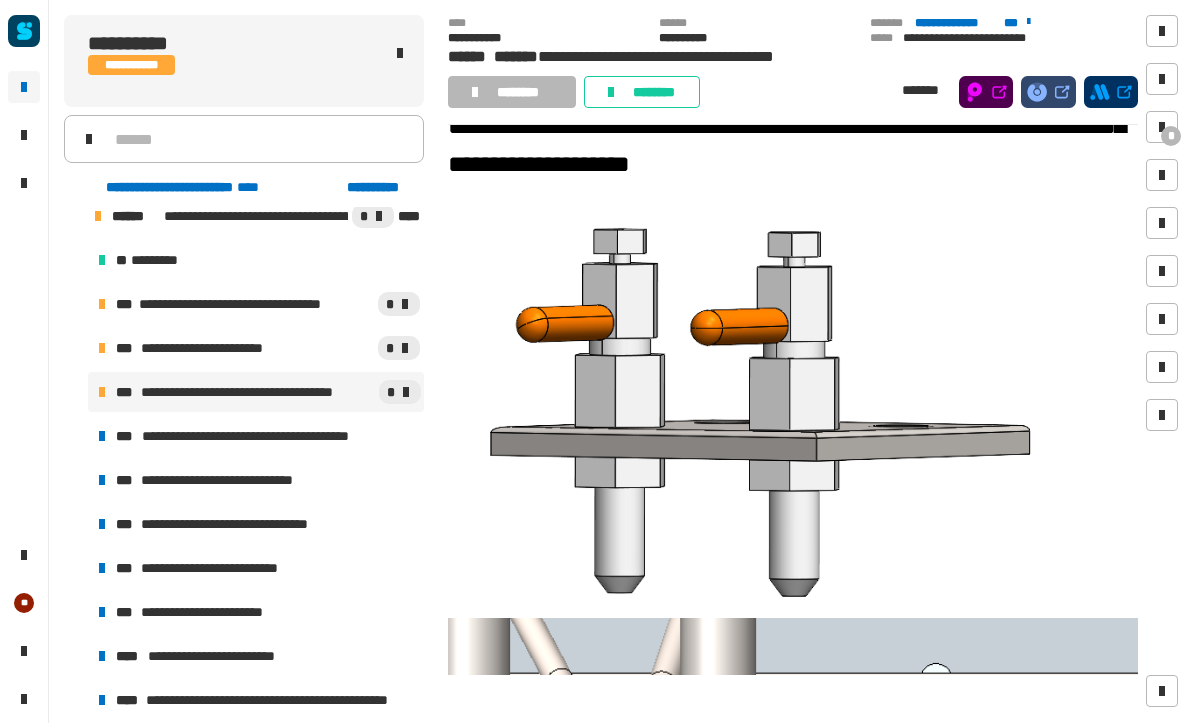 scroll, scrollTop: 341, scrollLeft: 0, axis: vertical 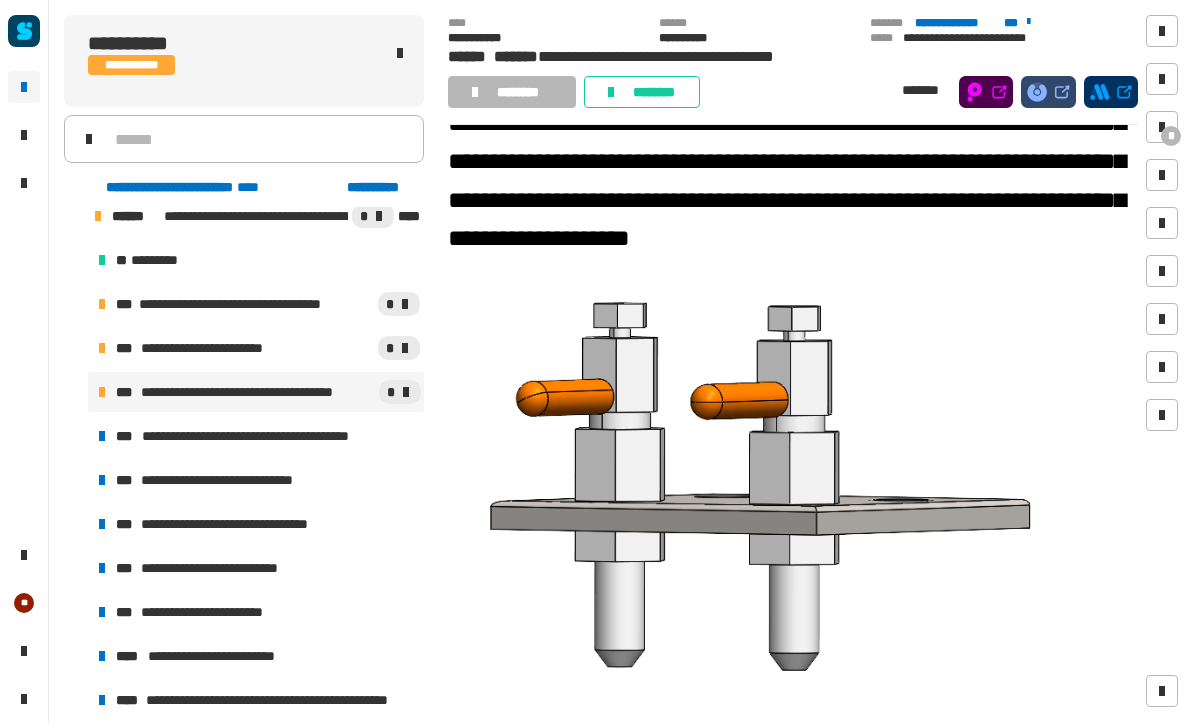 click on "**********" at bounding box center [256, 701] 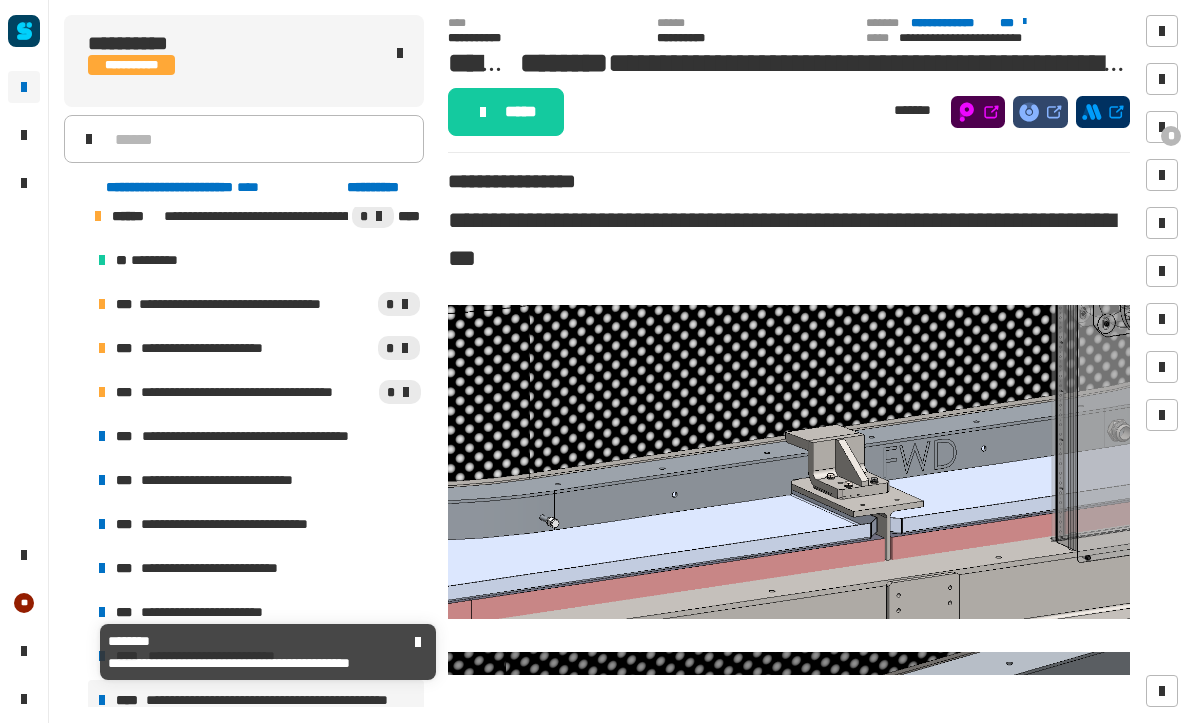 click on "**********" at bounding box center (256, 701) 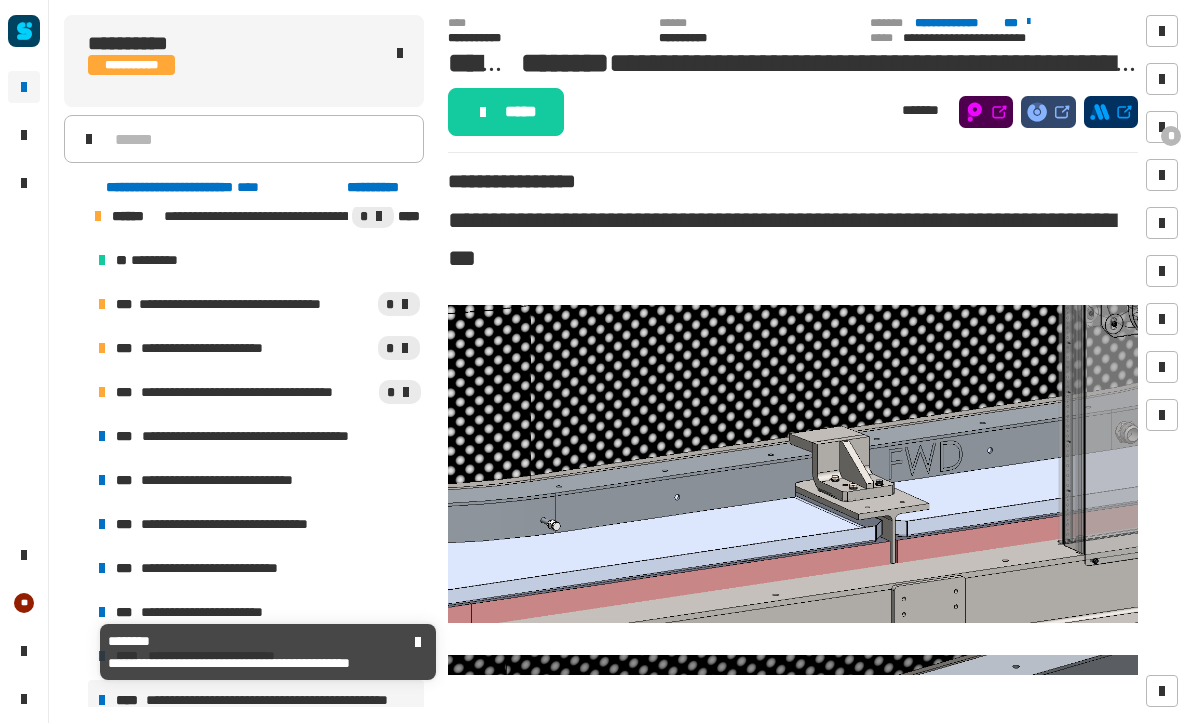 scroll, scrollTop: 0, scrollLeft: 0, axis: both 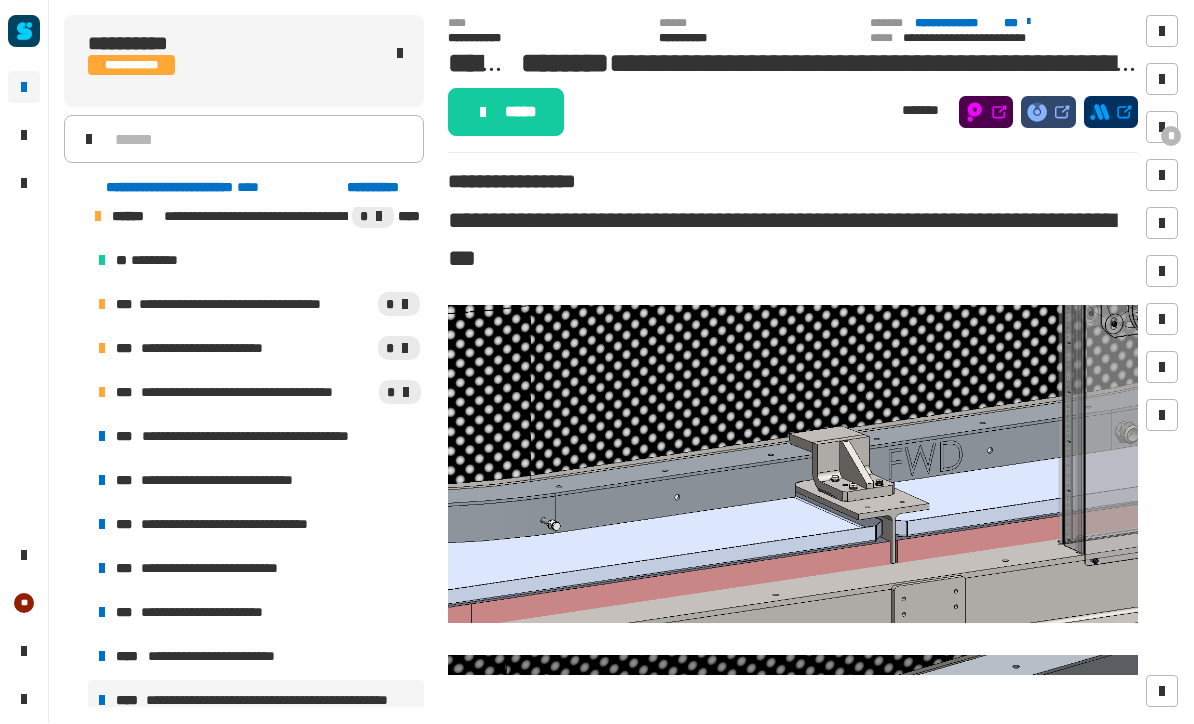 click on "**********" at bounding box center [258, 393] 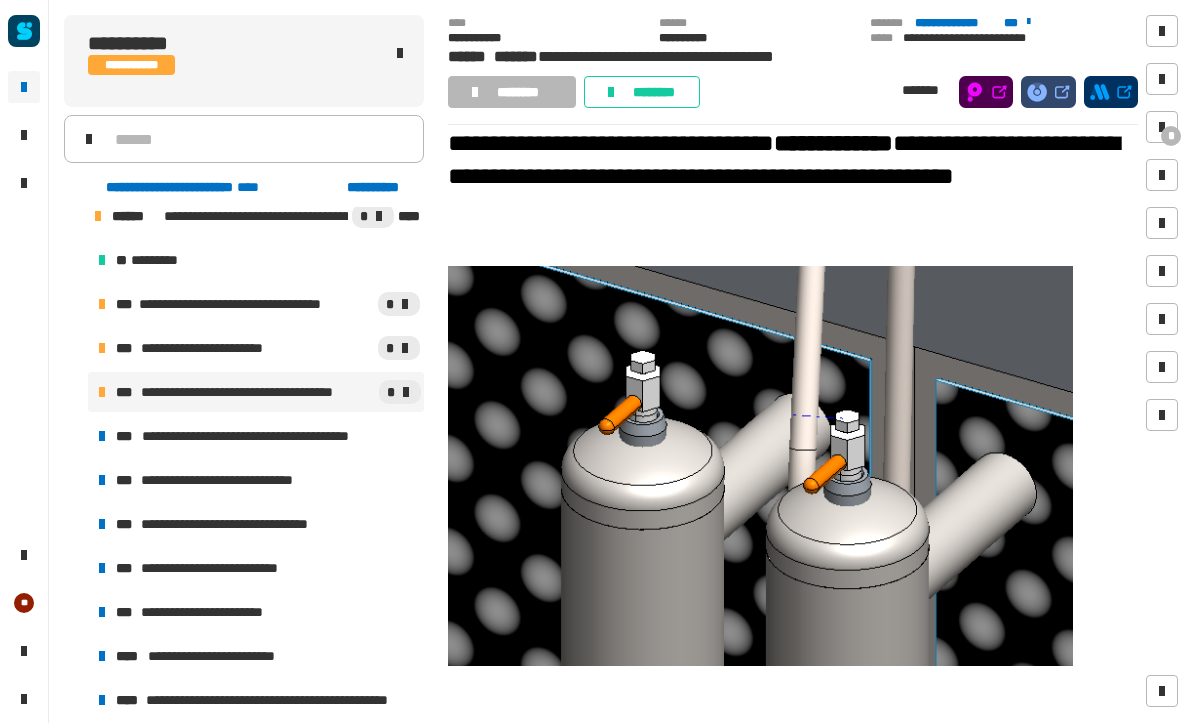scroll, scrollTop: 2053, scrollLeft: 0, axis: vertical 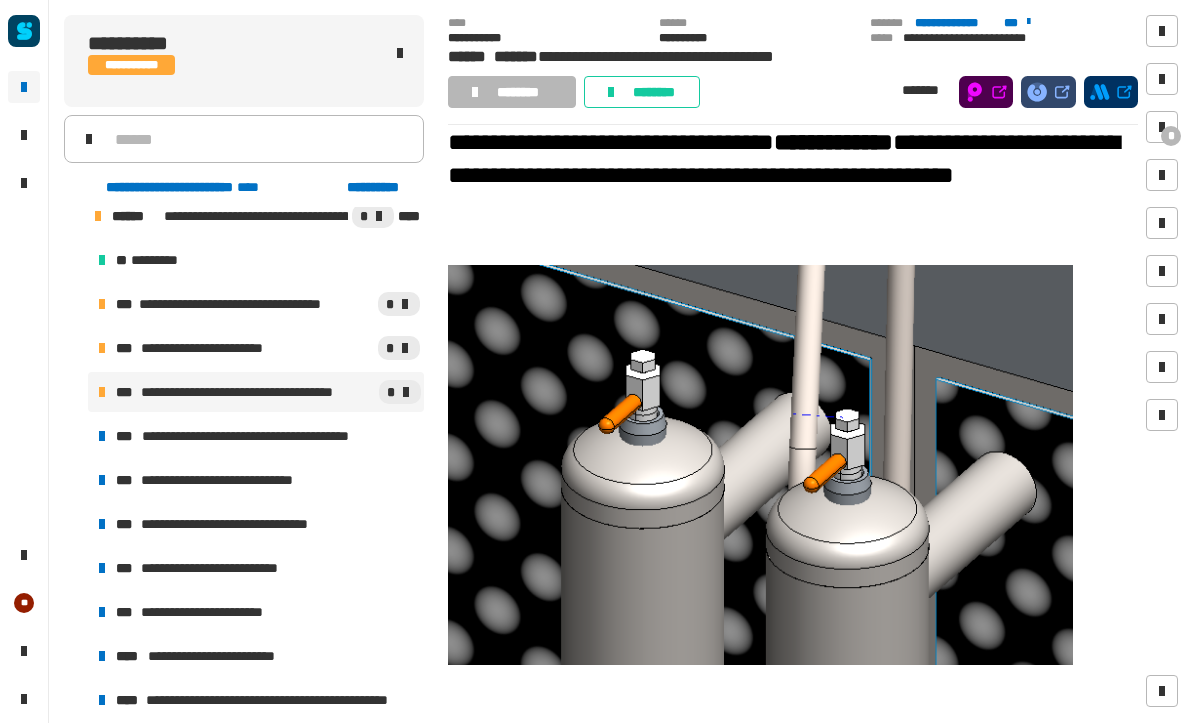 click on "**********" 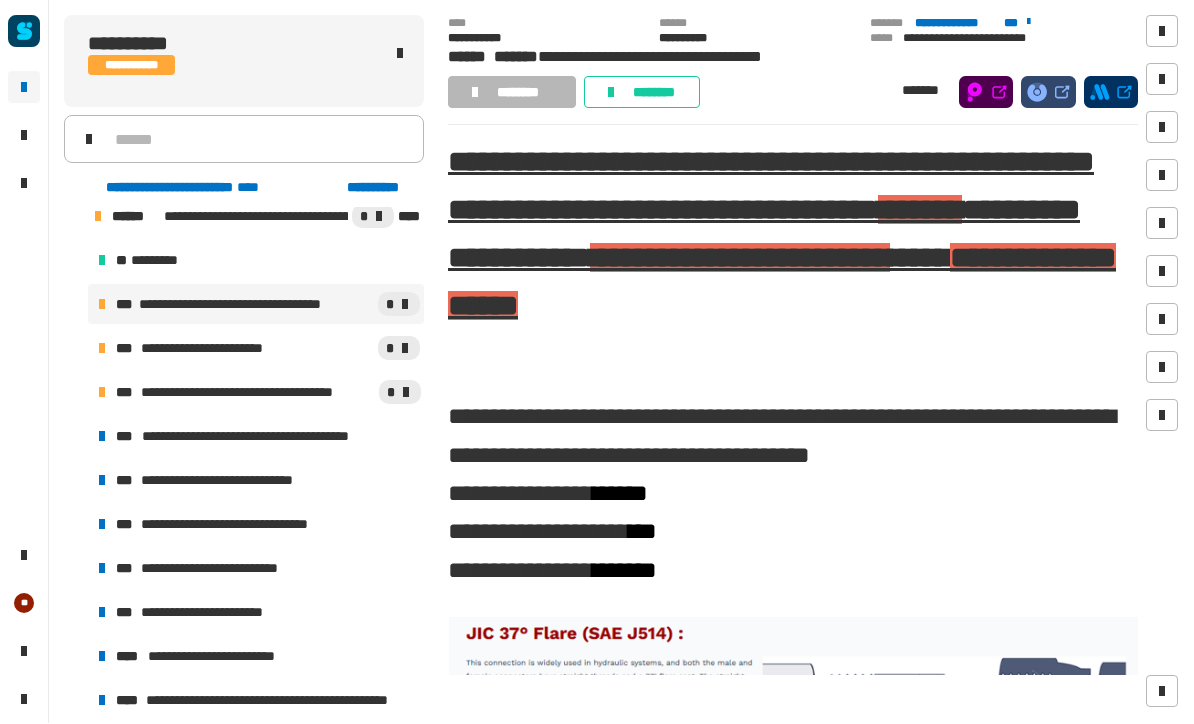 scroll, scrollTop: 46, scrollLeft: 0, axis: vertical 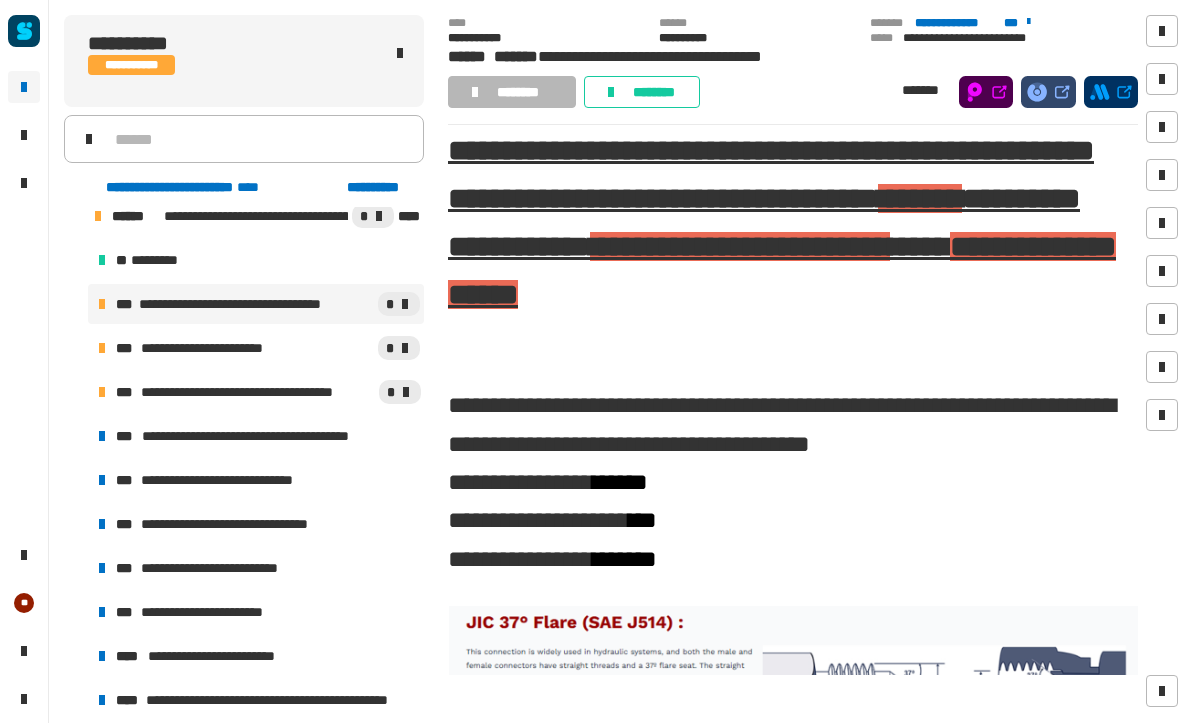 click on "********" 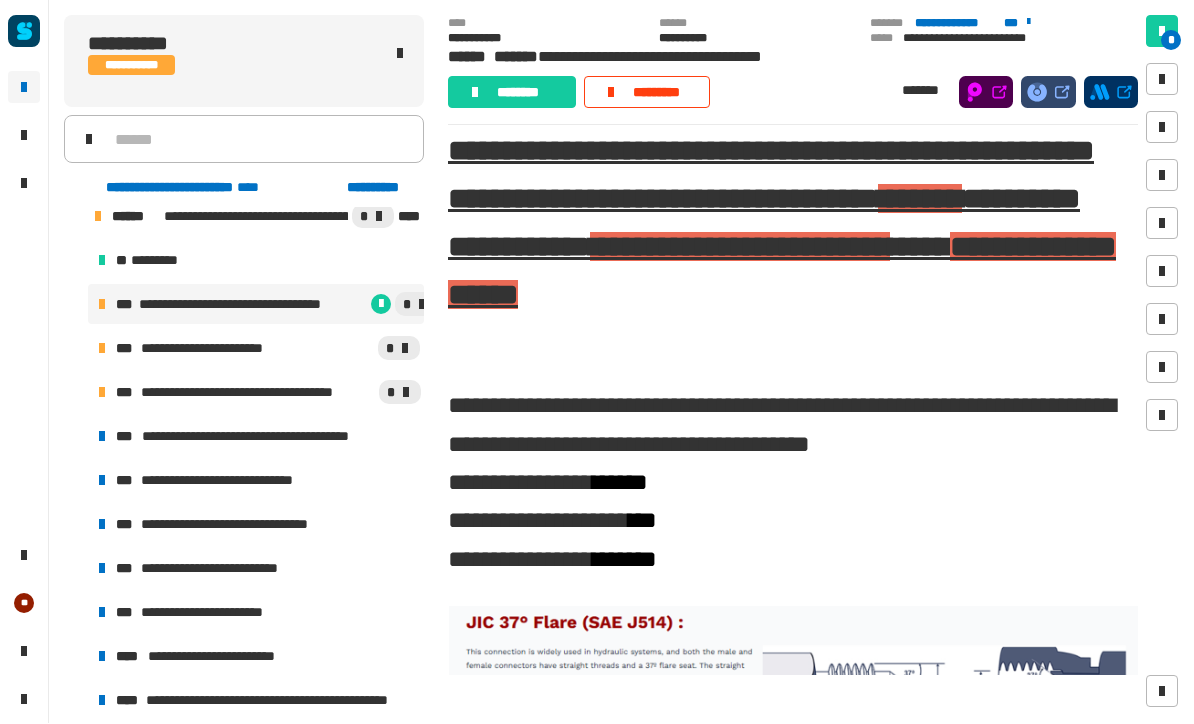 click on "*" at bounding box center [353, 349] 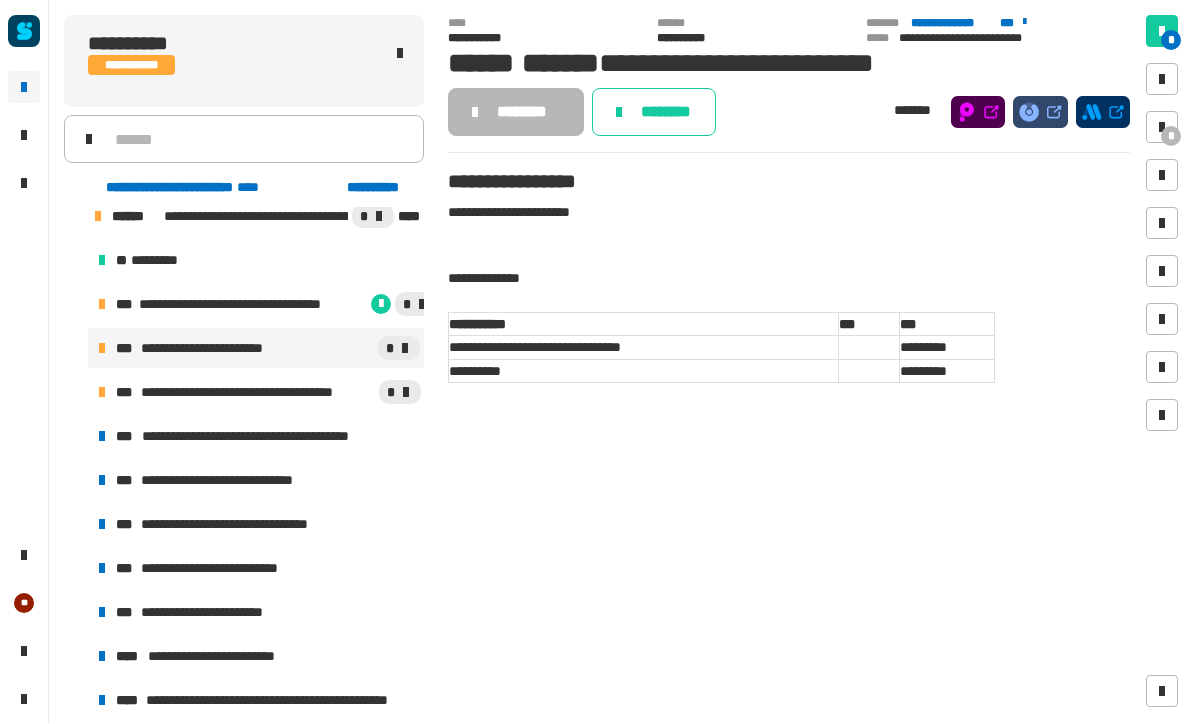 click on "**********" at bounding box center [258, 393] 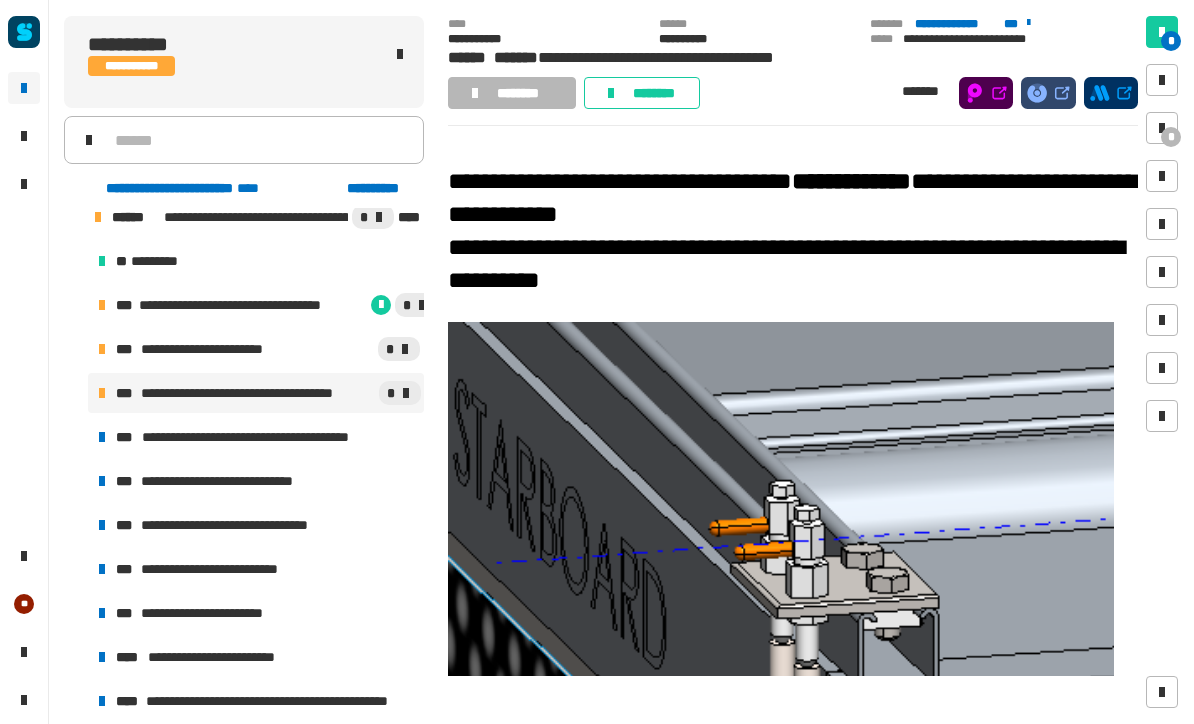 scroll, scrollTop: 2530, scrollLeft: 0, axis: vertical 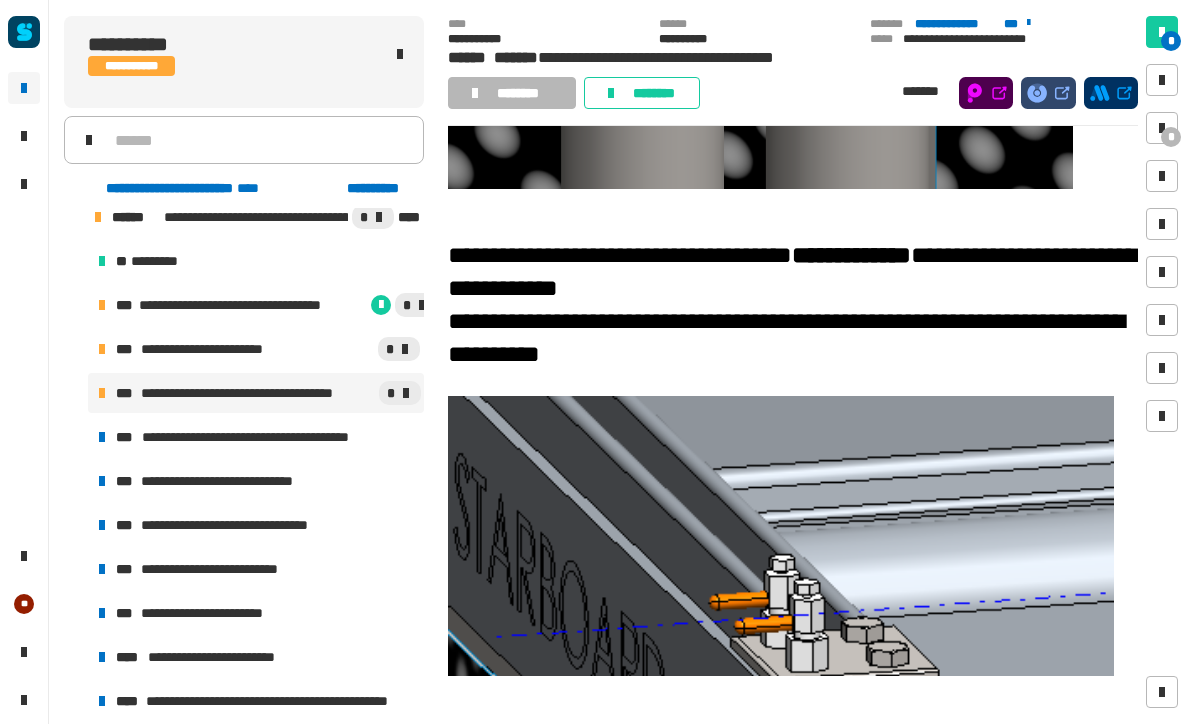click on "********" 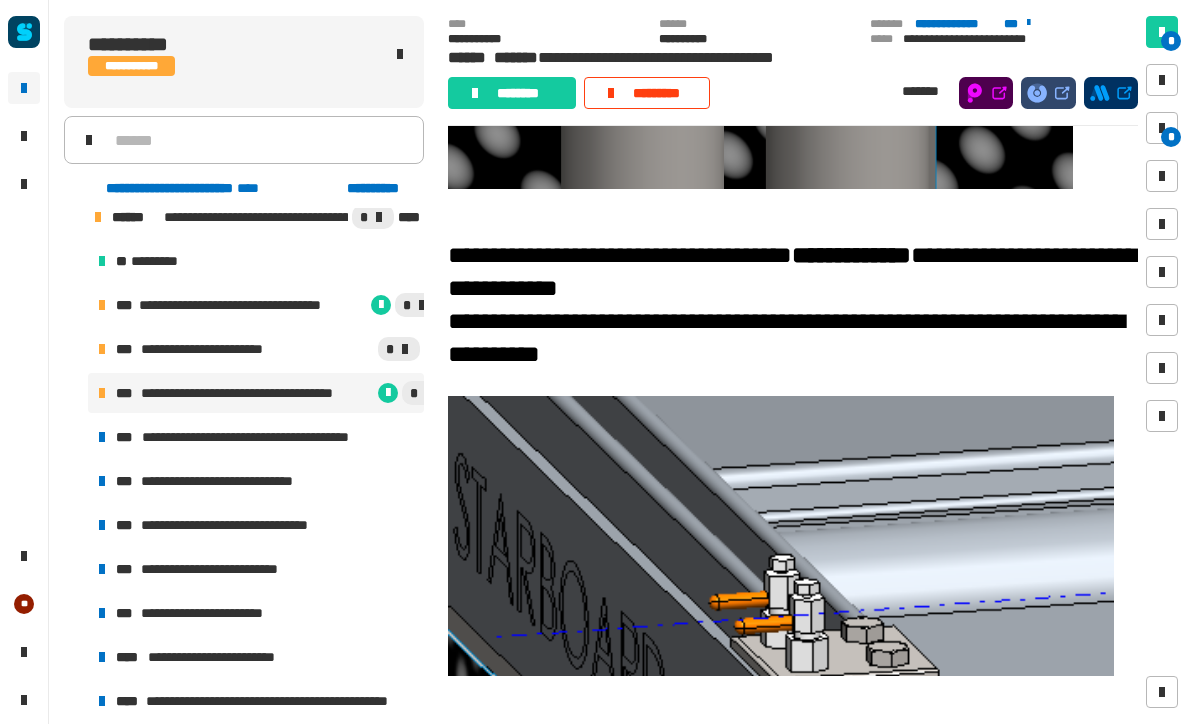 click on "********" 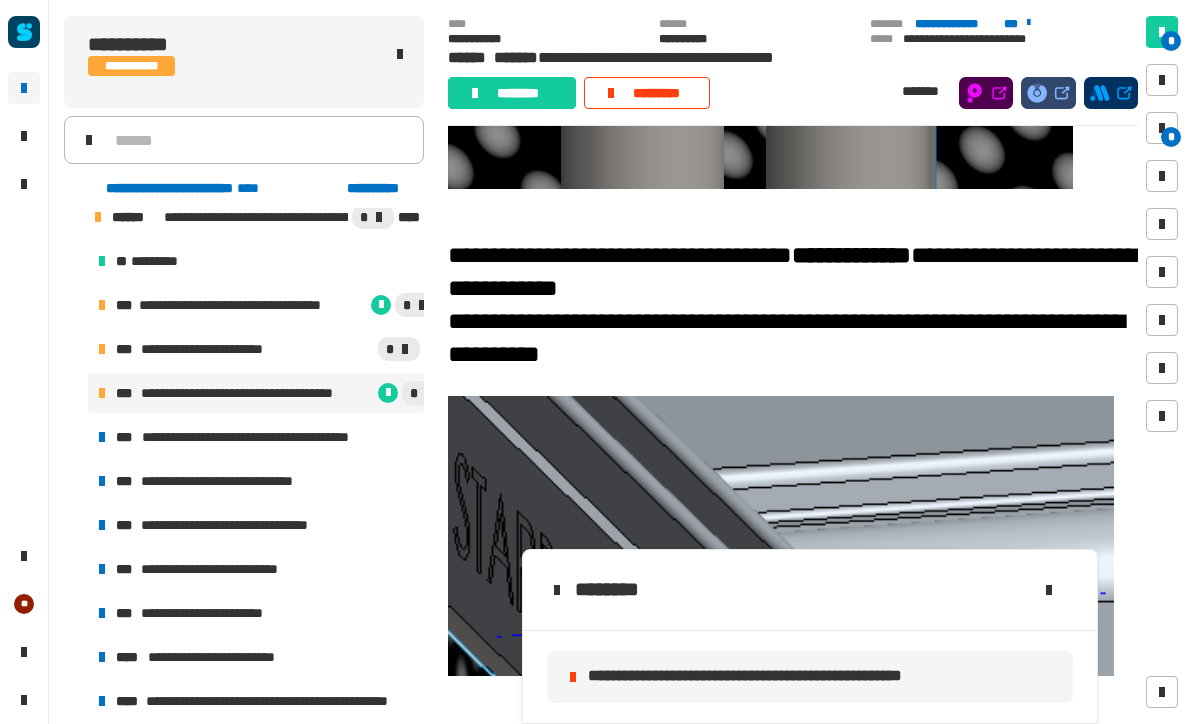 click on "*" at bounding box center (1162, 128) 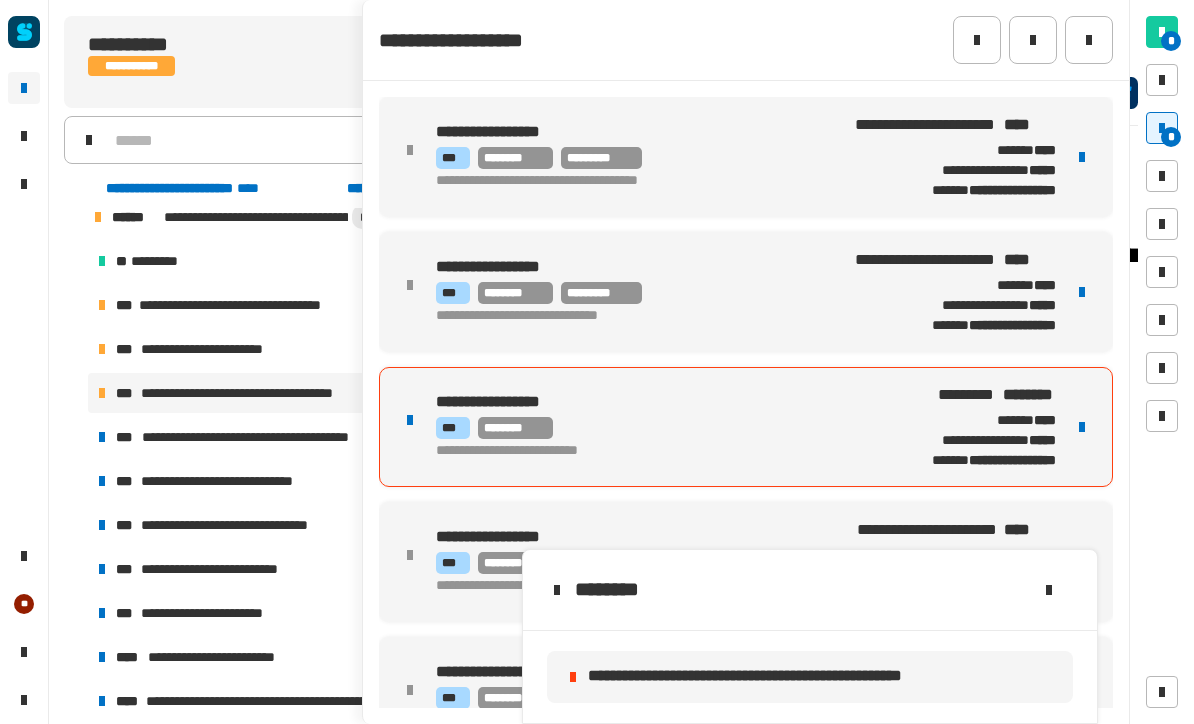 click on "[FIRST] [LAST]" at bounding box center [997, 395] 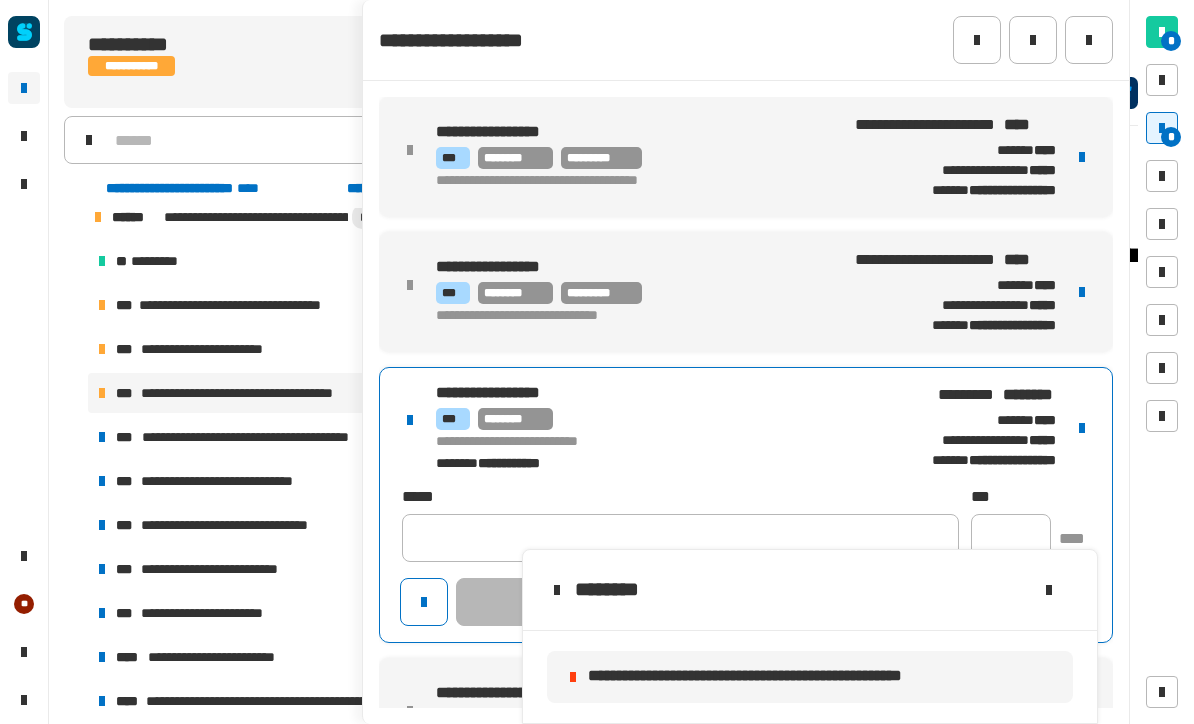 click on "[STREET_NUMBER] [STREET_NAME] [CITY] [STATE] [ZIP_CODE] [COUNTRY] [APARTMENT_NUMBER] [FLOOR_NUMBER] [BUILDING_NAME] [BUSINESS_NAME] [BUSINESS_TYPE] [BUSINESS_ADDRESS] [BUSINESS_PHONE]" at bounding box center (746, 427) 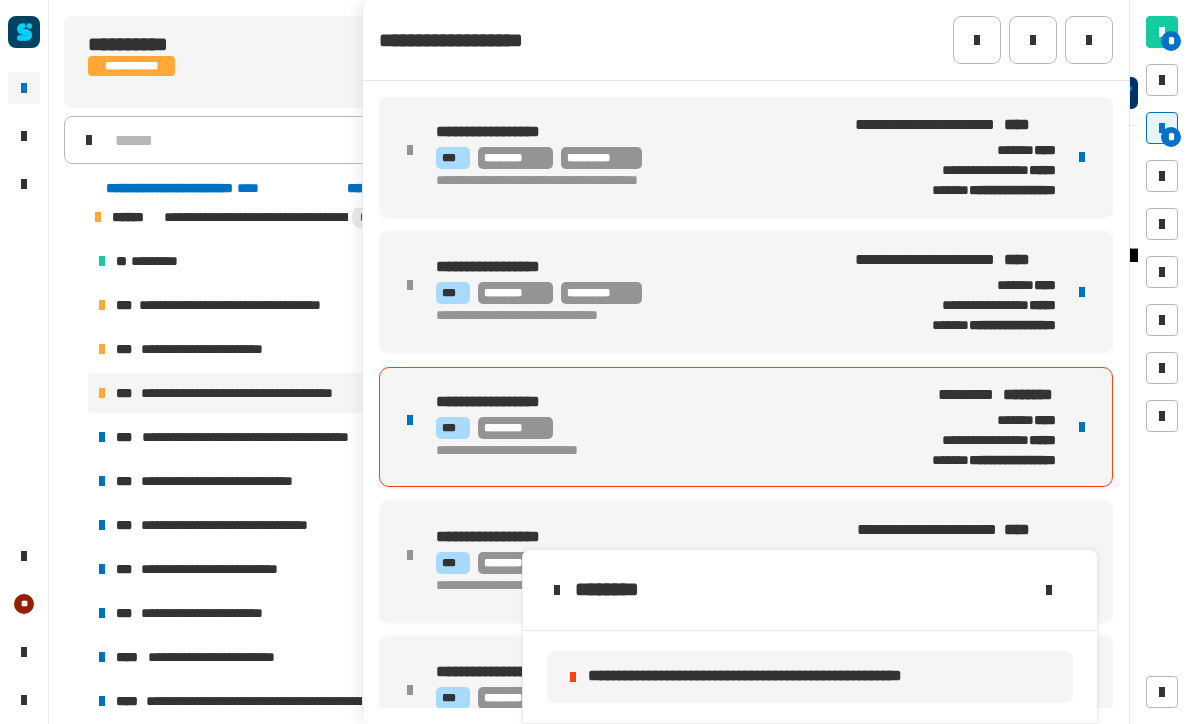 click on "[STREET_NUMBER] [STREET_NAME] [CITY] [STATE] [ZIP_CODE] [COUNTRY] [APARTMENT_NUMBER] [FLOOR_NUMBER] [BUILDING_NAME] [BUSINESS_NAME] [BUSINESS_TYPE] [BUSINESS_ADDRESS]" at bounding box center [746, 427] 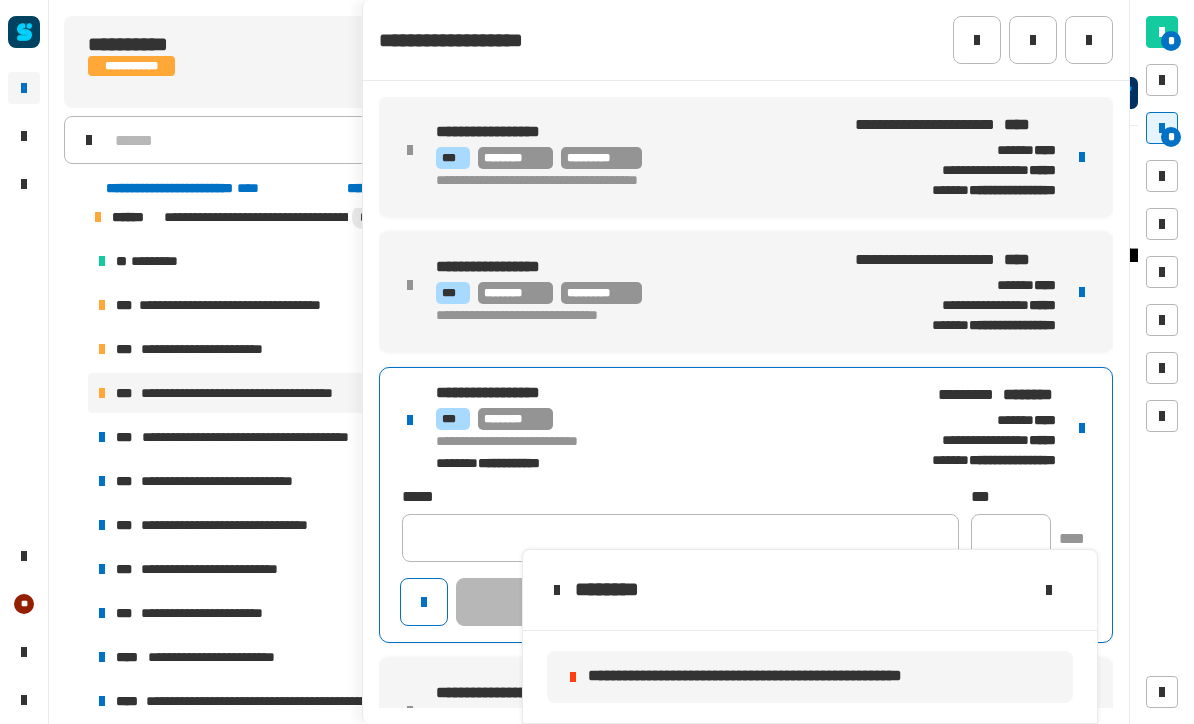 click on "[STREET_NUMBER] [STREET_NAME] [CITY] [STATE] [ZIP_CODE] [COUNTRY] [APARTMENT_NUMBER] [FLOOR_NUMBER] [BUILDING_NAME] [BUSINESS_NAME] [BUSINESS_TYPE] [BUSINESS_ADDRESS] [BUSINESS_PHONE] [BUSINESS_EMAIL]" at bounding box center [746, 505] 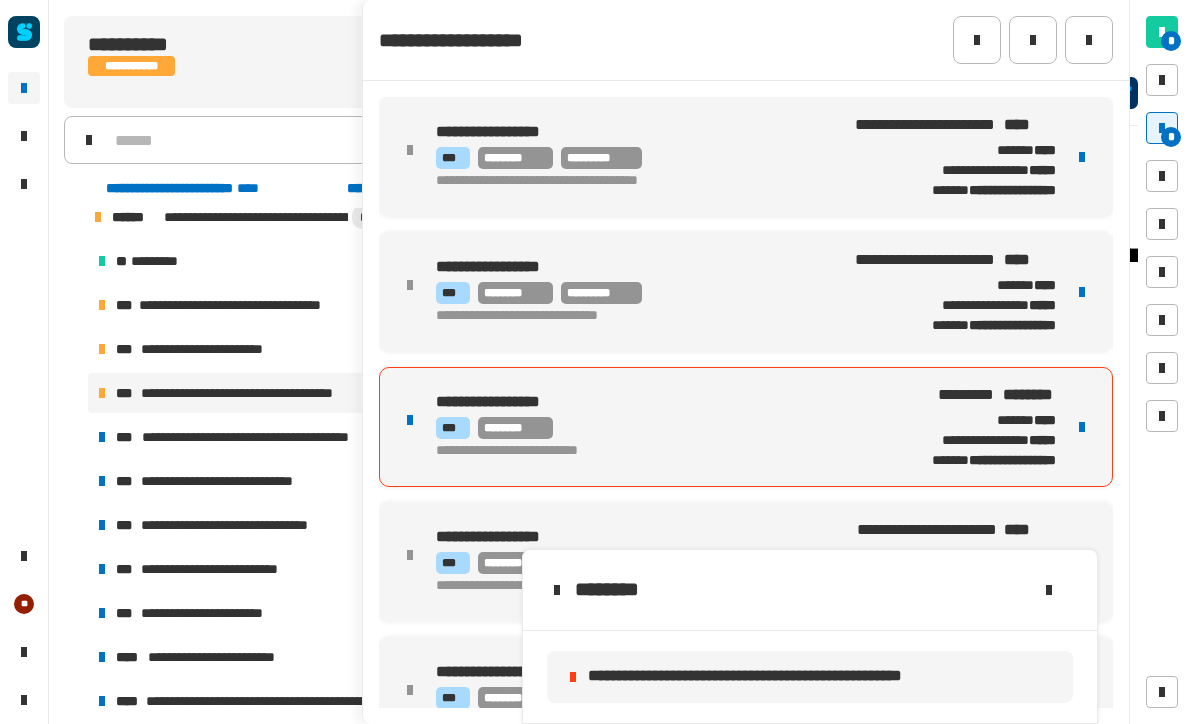 click 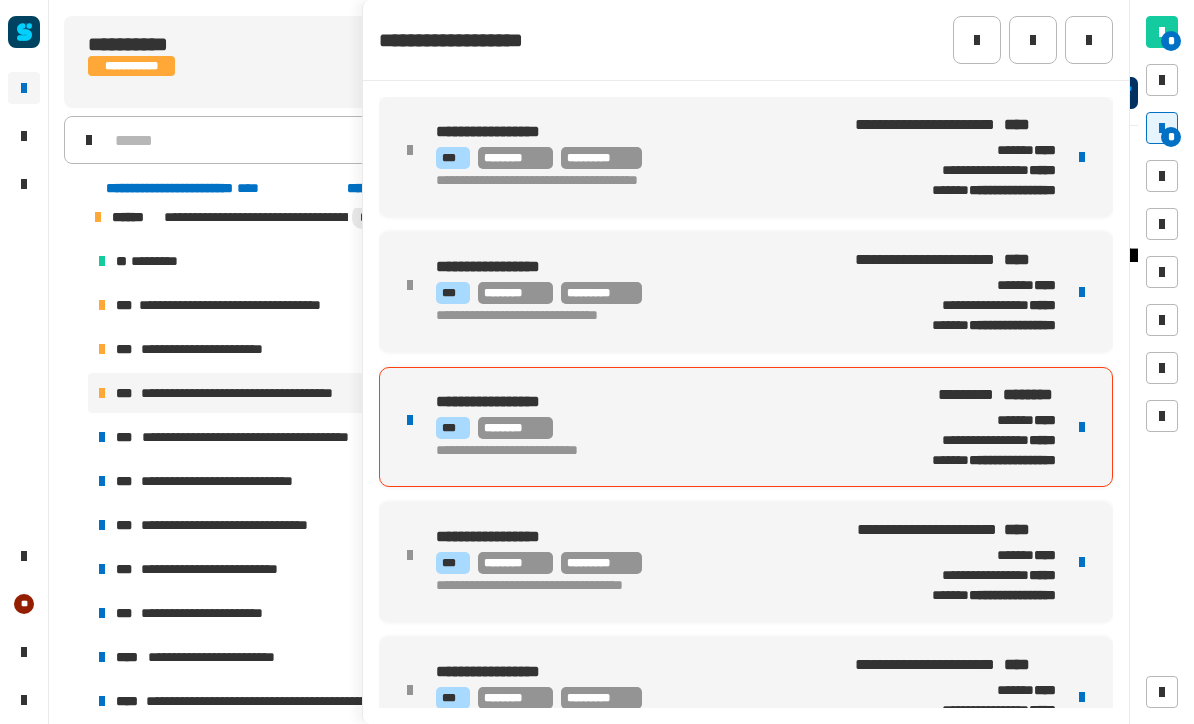 click on "[STREET_NUMBER] [STREET_NAME] [CITY] [STATE] [ZIP_CODE] [COUNTRY] [APARTMENT_NUMBER] [FLOOR_NUMBER] [BUILDING_NAME] [BUSINESS_NAME] [BUSINESS_TYPE] [BUSINESS_ADDRESS]" at bounding box center (746, 427) 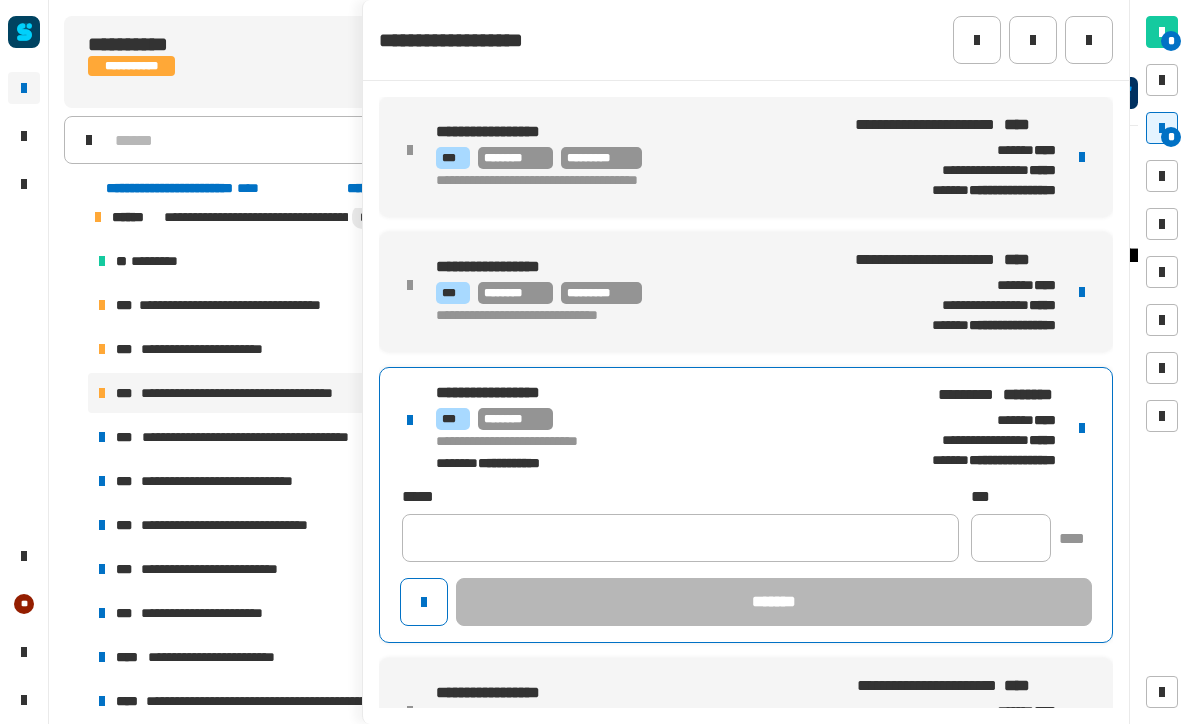 click at bounding box center (1082, 428) 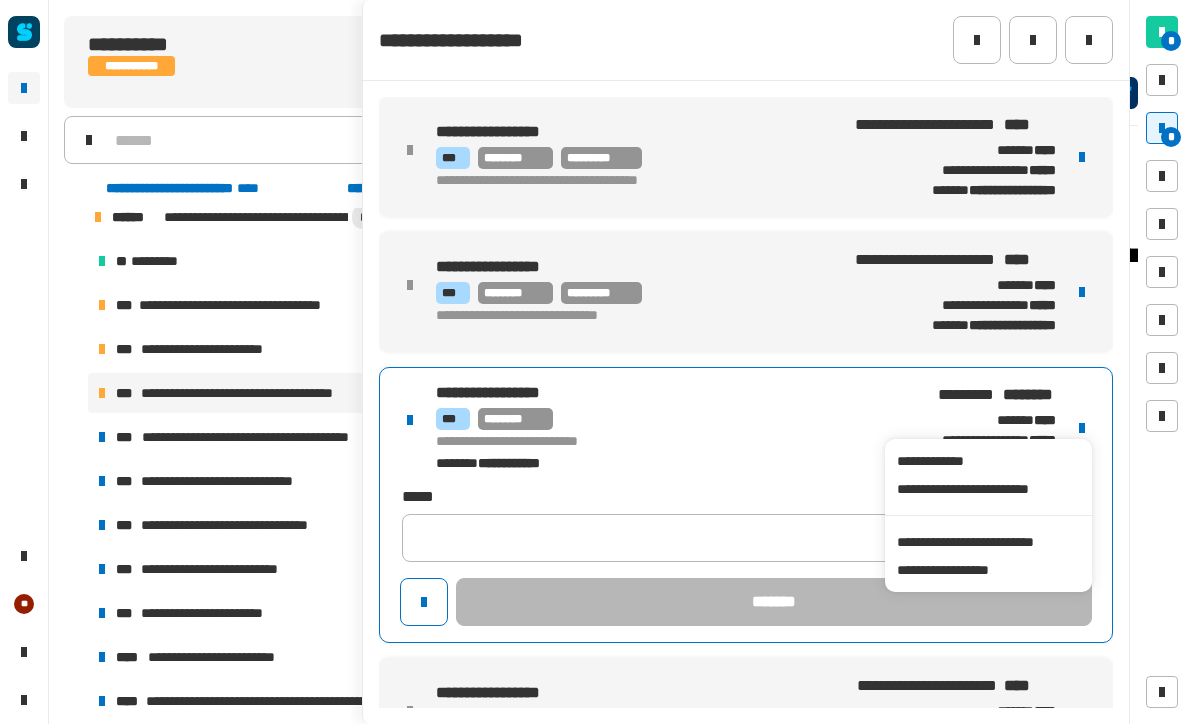 click on "**********" at bounding box center (988, 542) 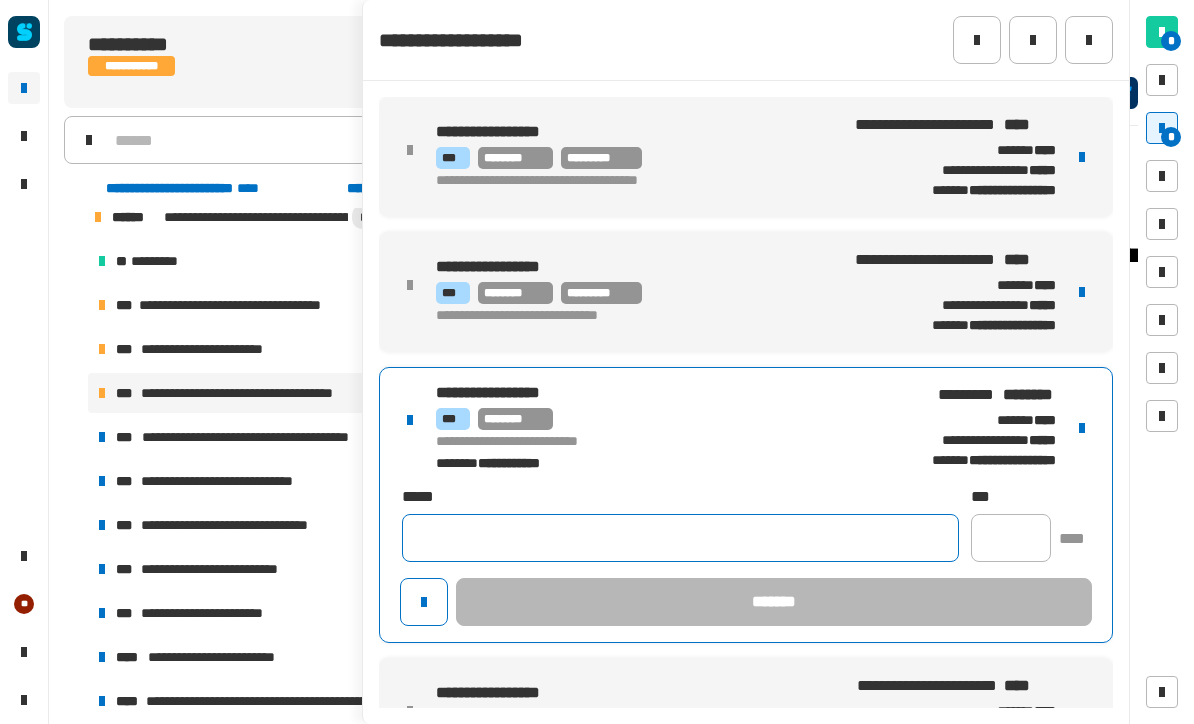click 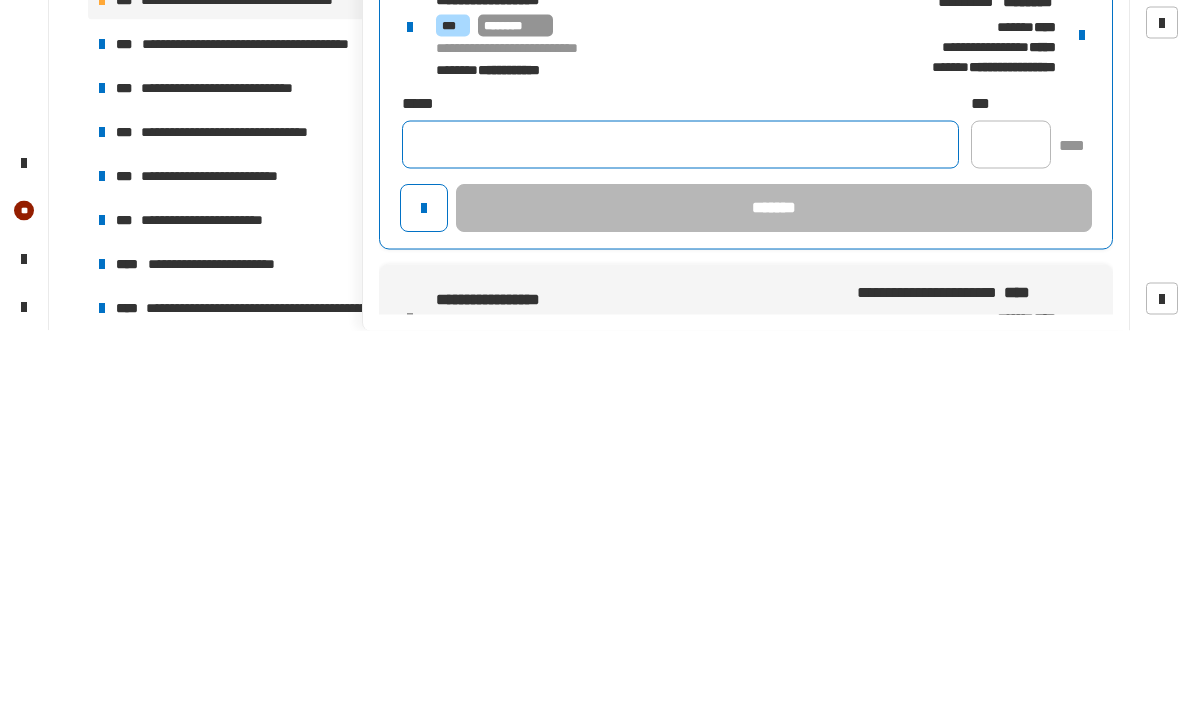 paste on "**********" 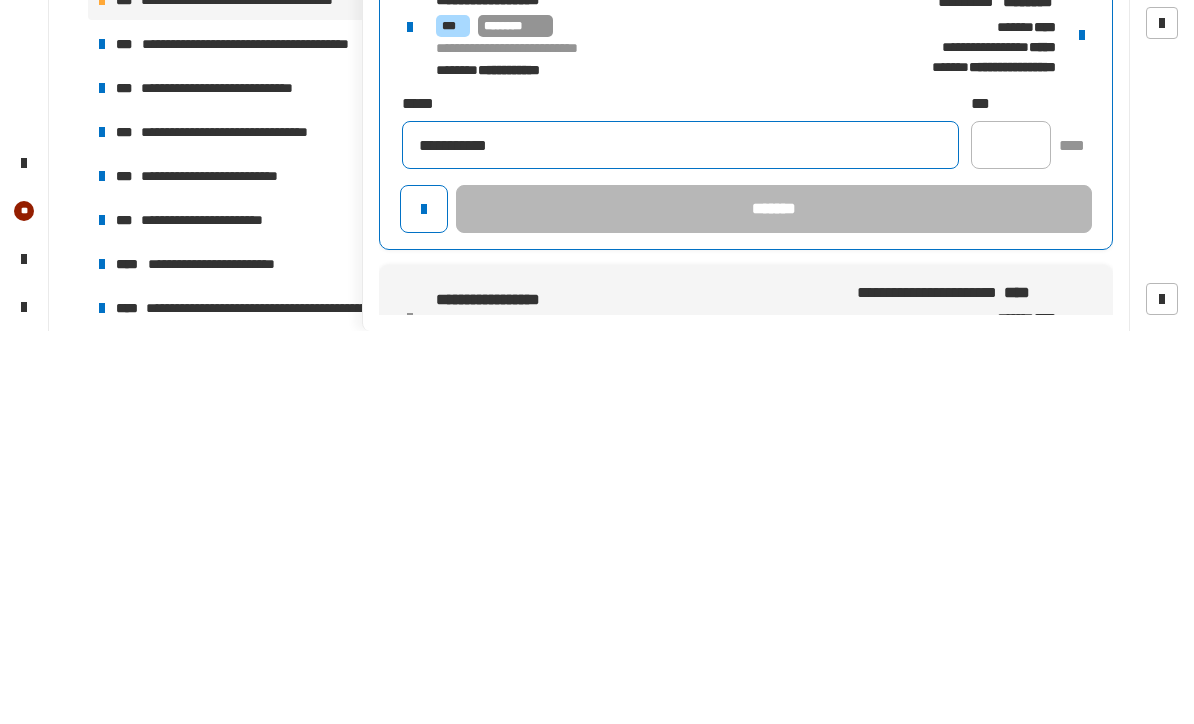 type on "**********" 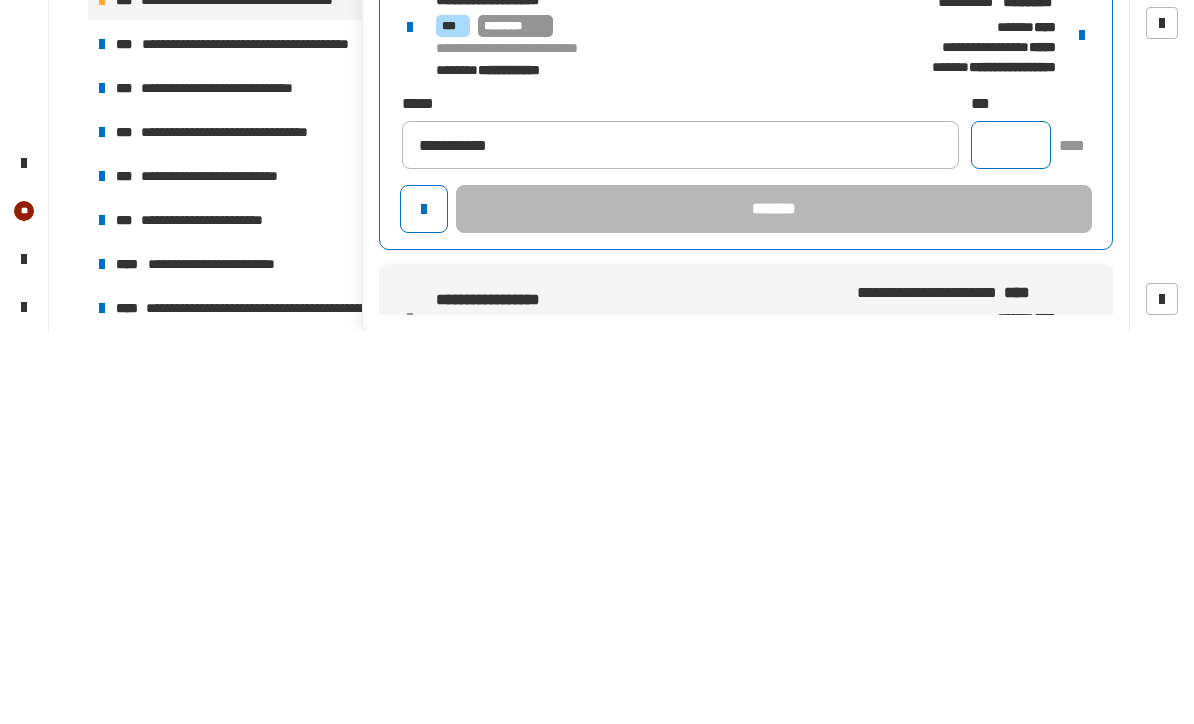 click 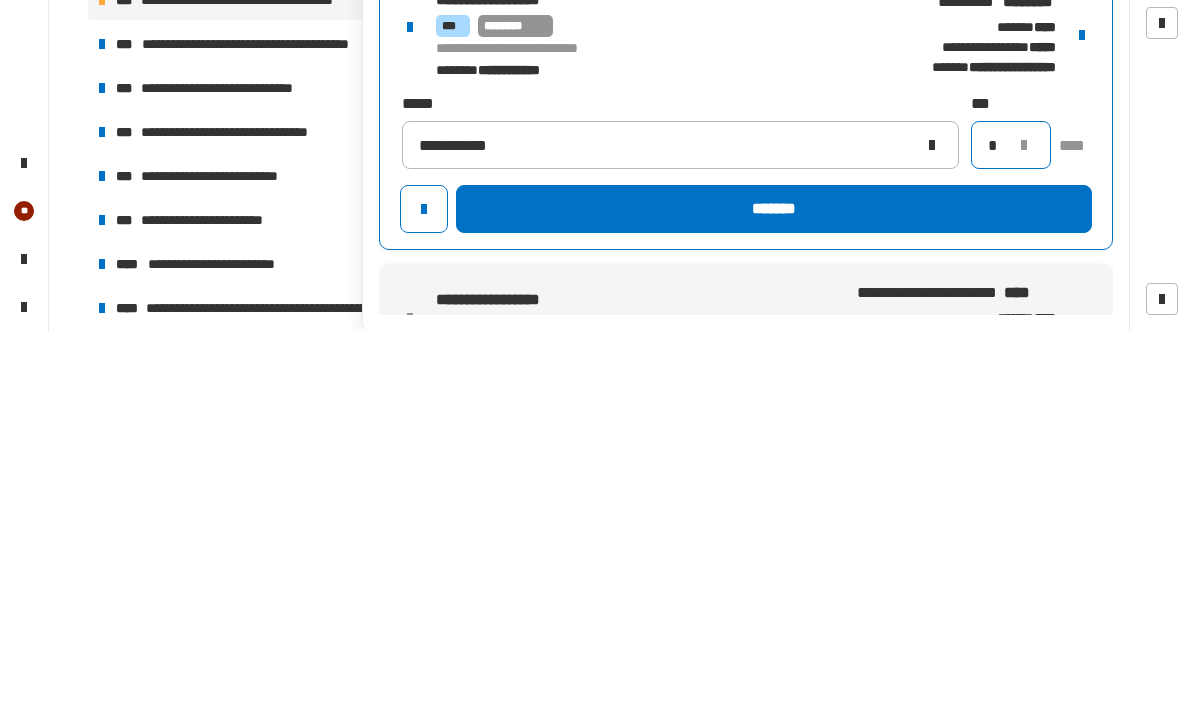 type on "*" 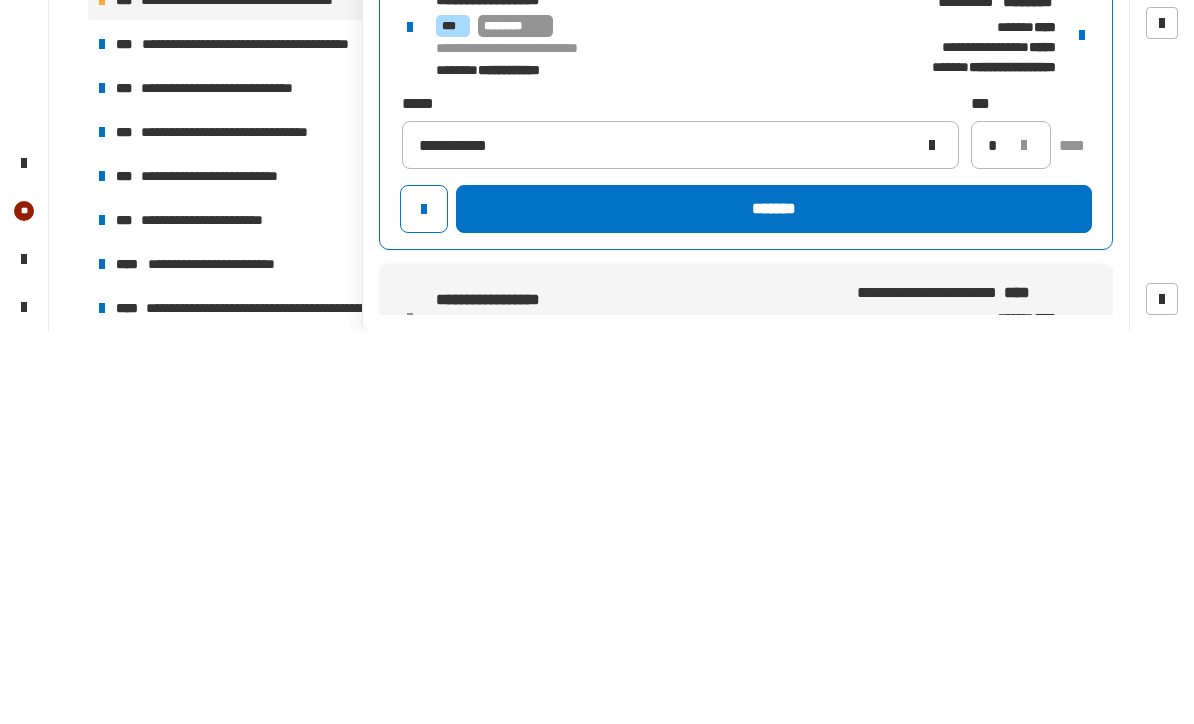 click on "*******" 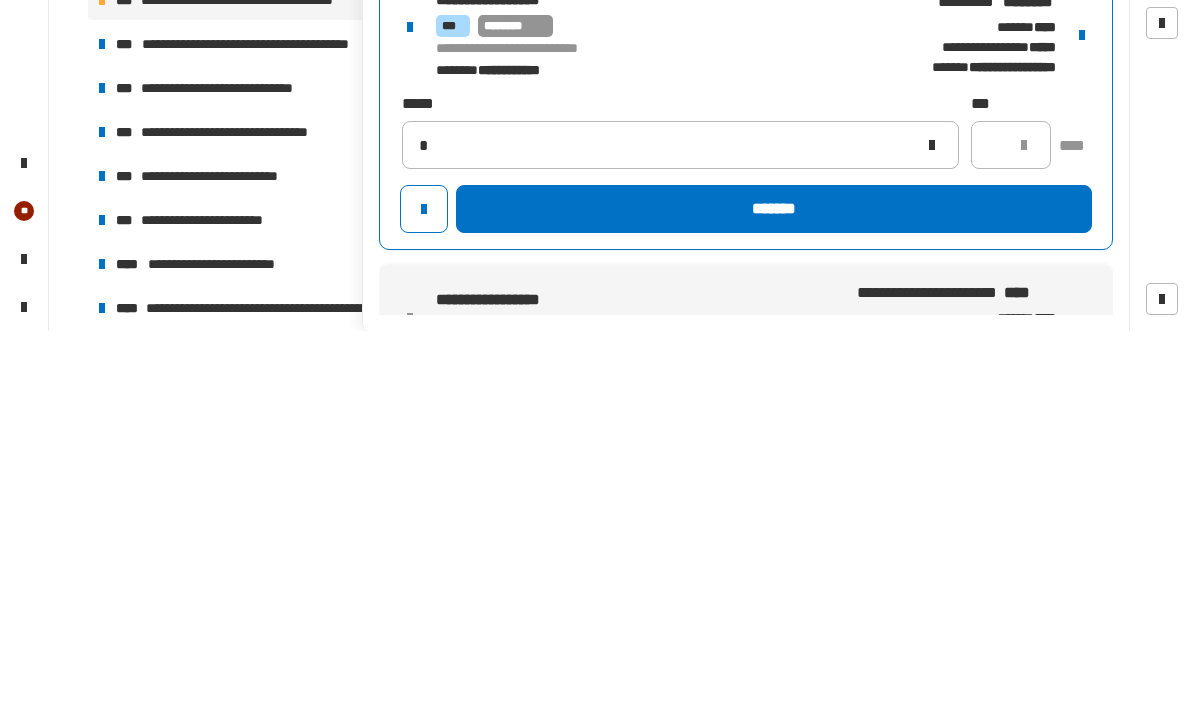 type 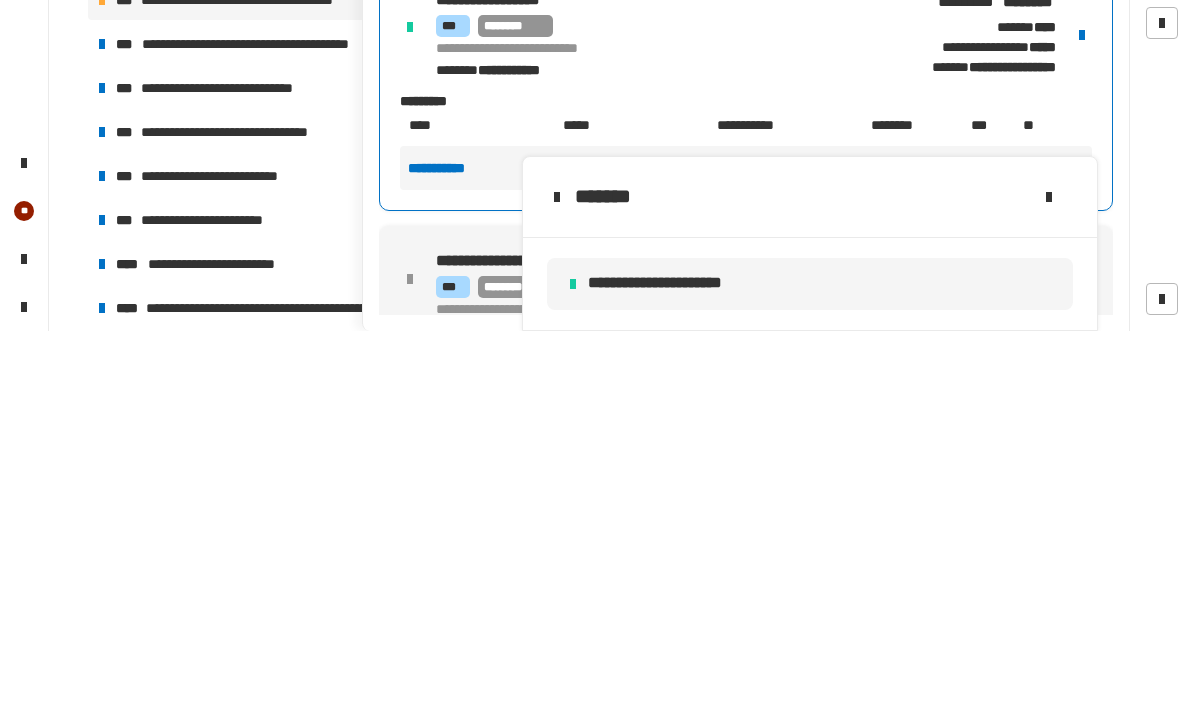 click 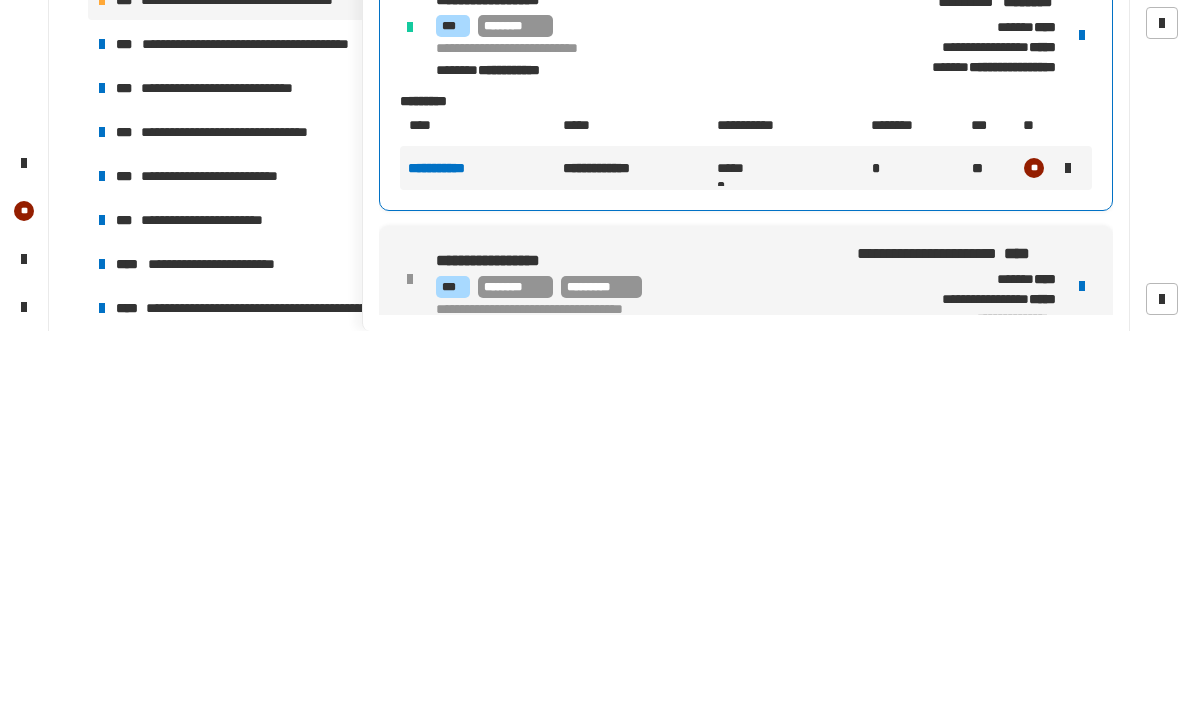 click 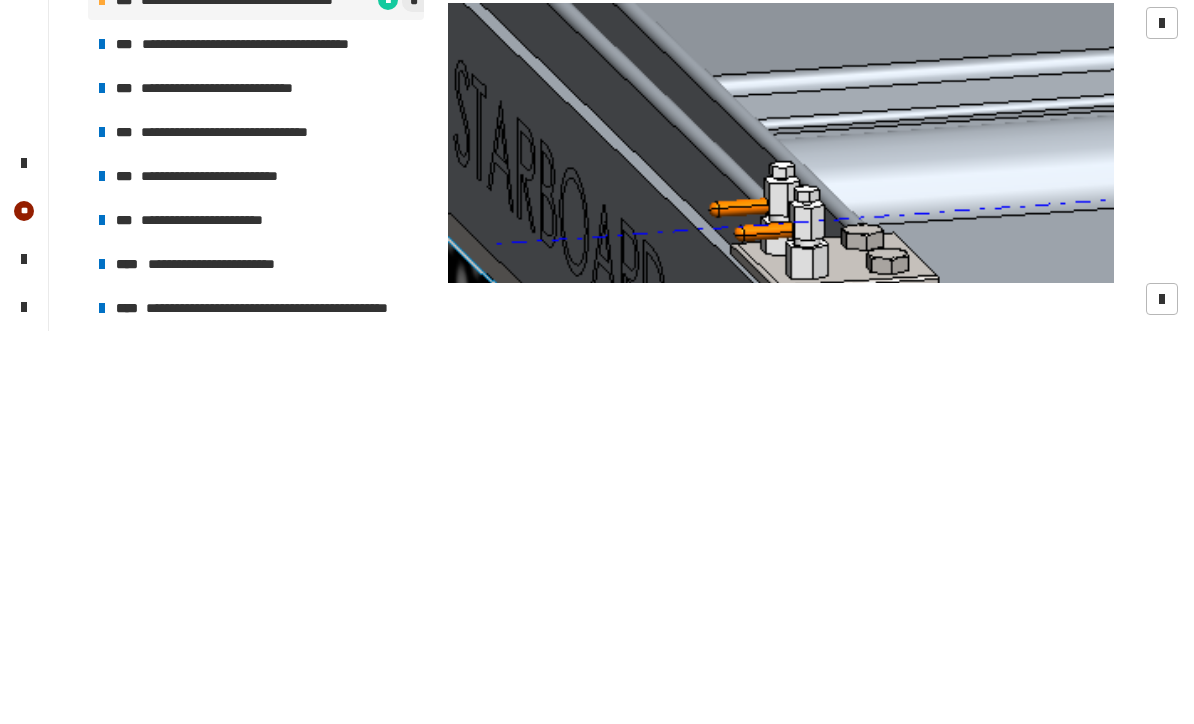 click on "********" 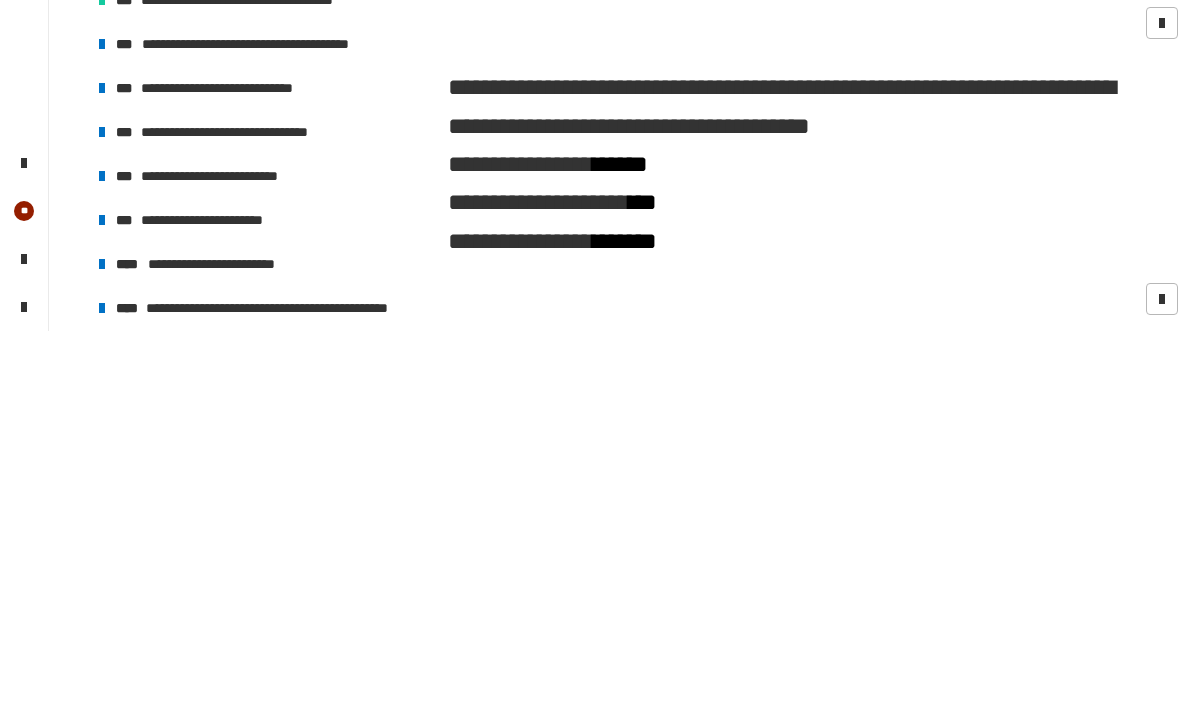 click on "*" at bounding box center (353, 349) 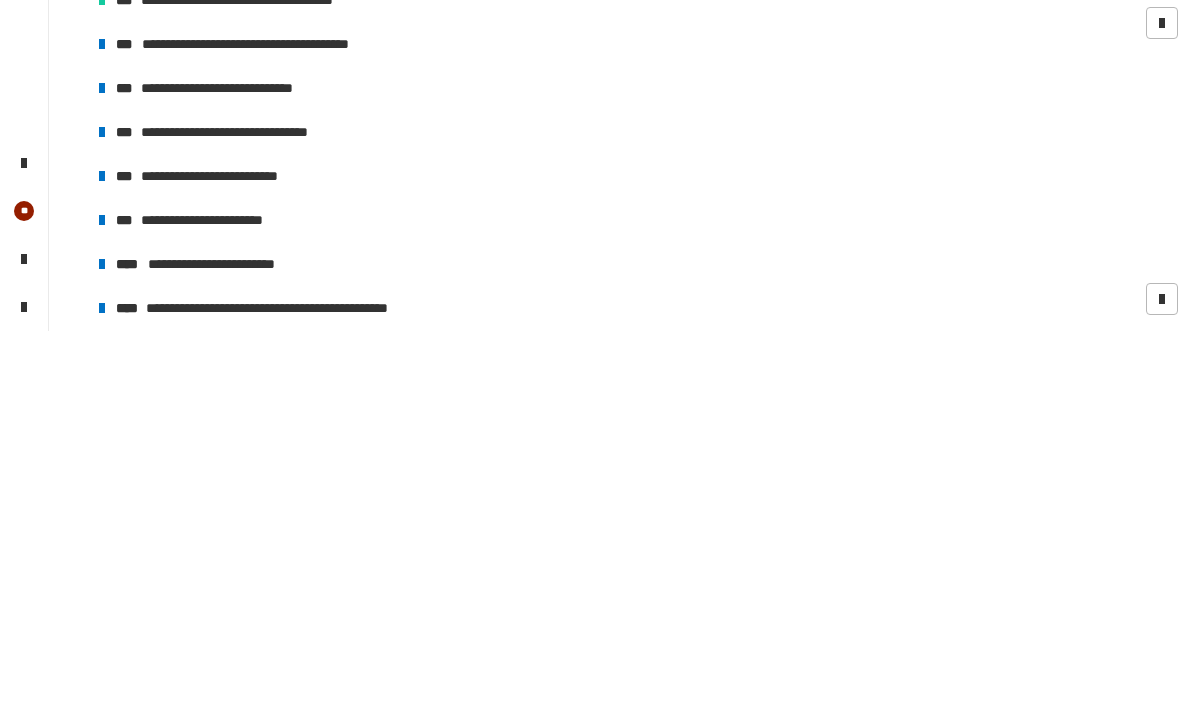 click on "********" 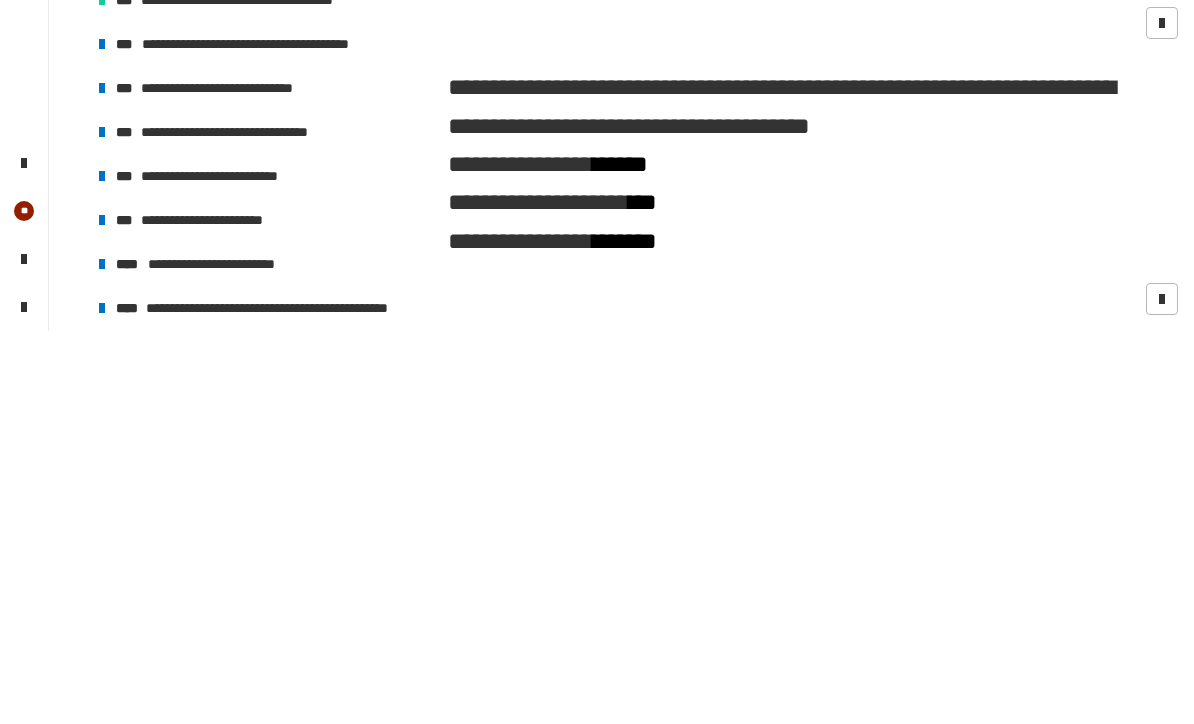 click on "********" 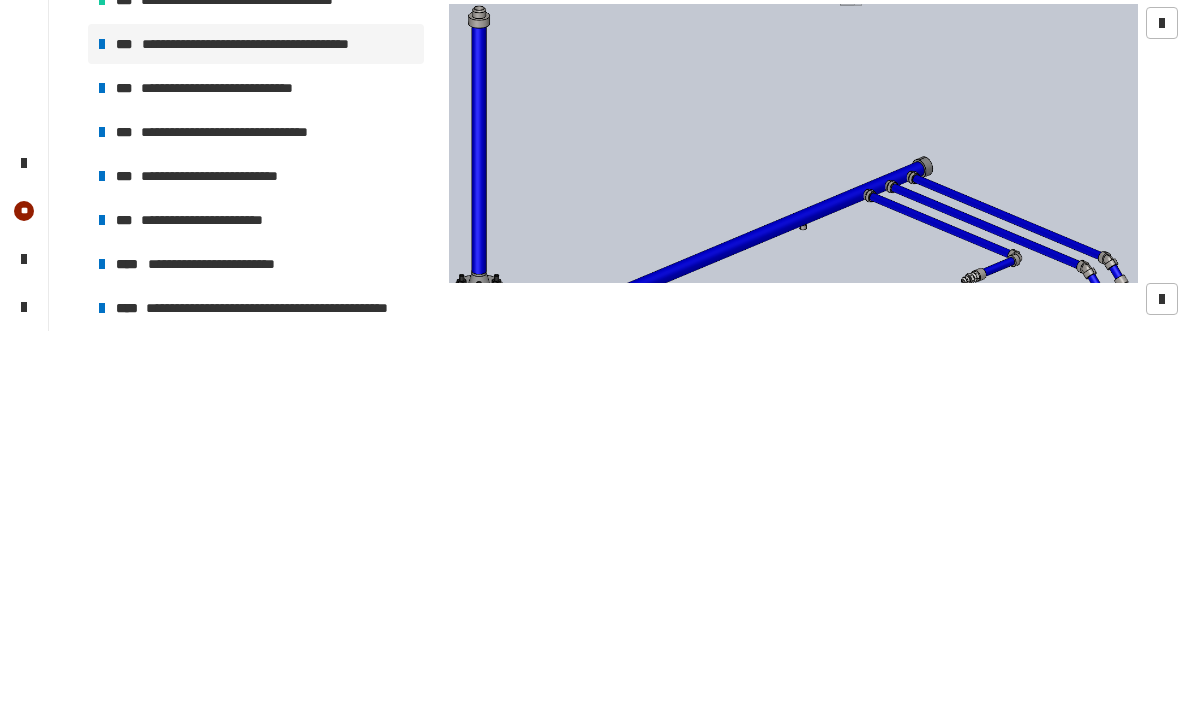scroll, scrollTop: 97, scrollLeft: 0, axis: vertical 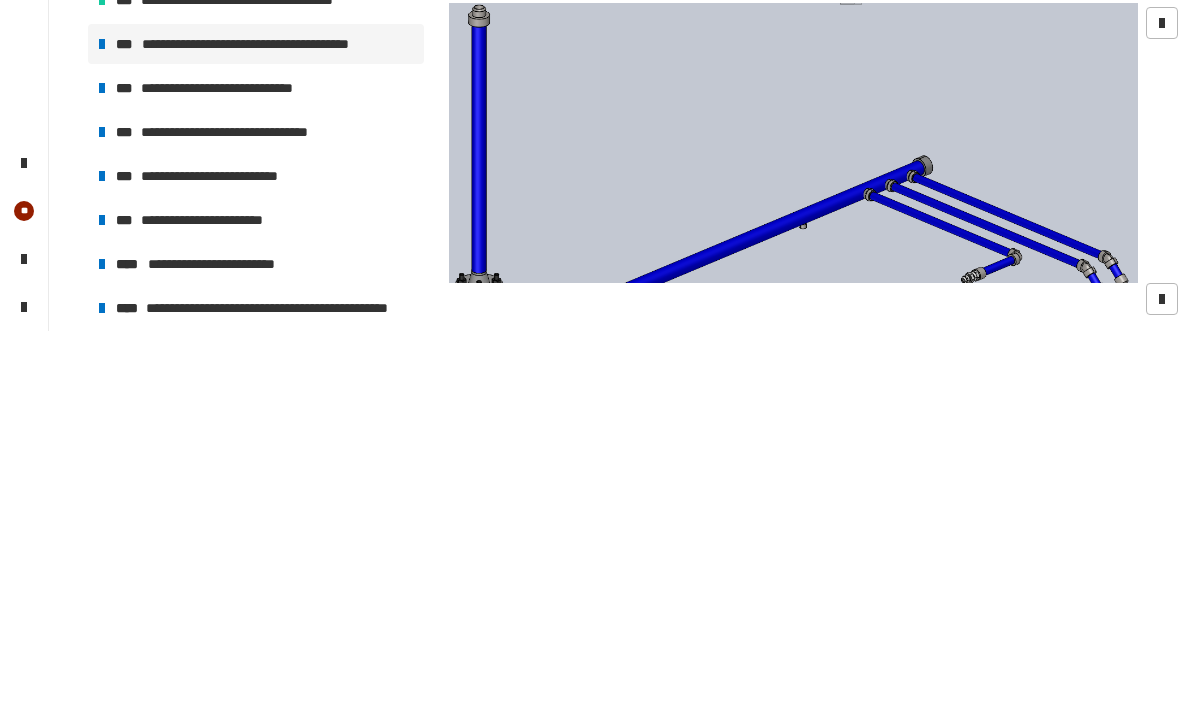 click on "*****" 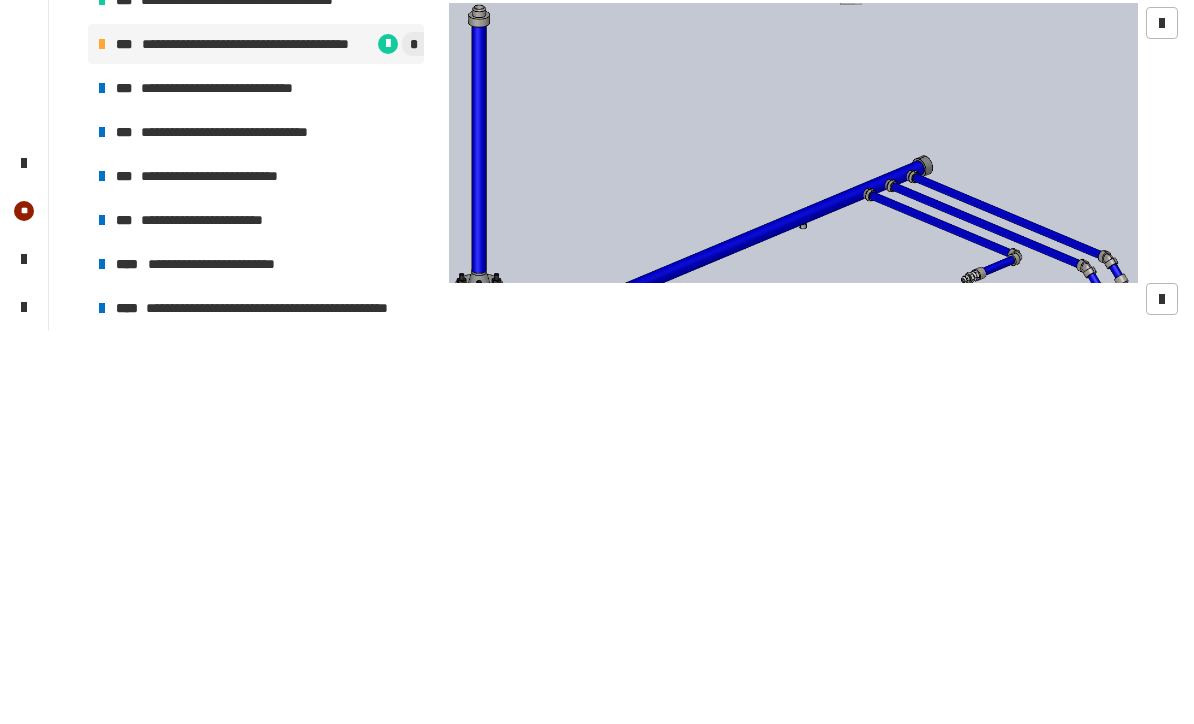 click on "**********" at bounding box center (227, 481) 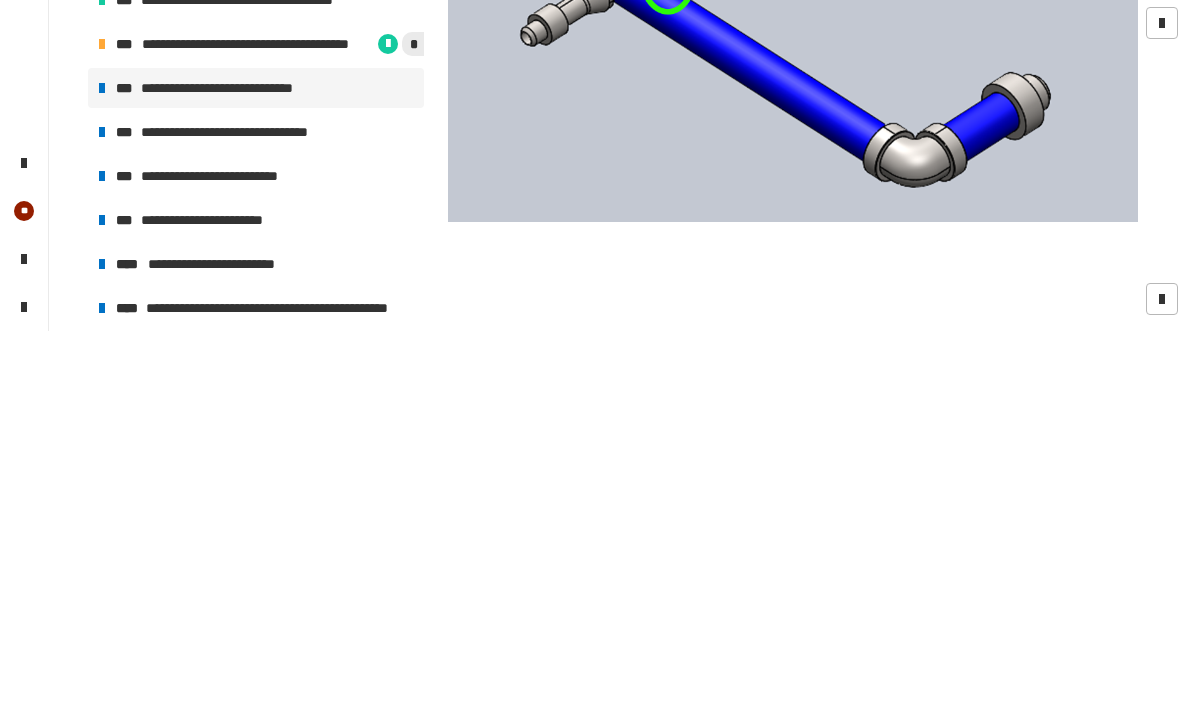 scroll, scrollTop: 1370, scrollLeft: 0, axis: vertical 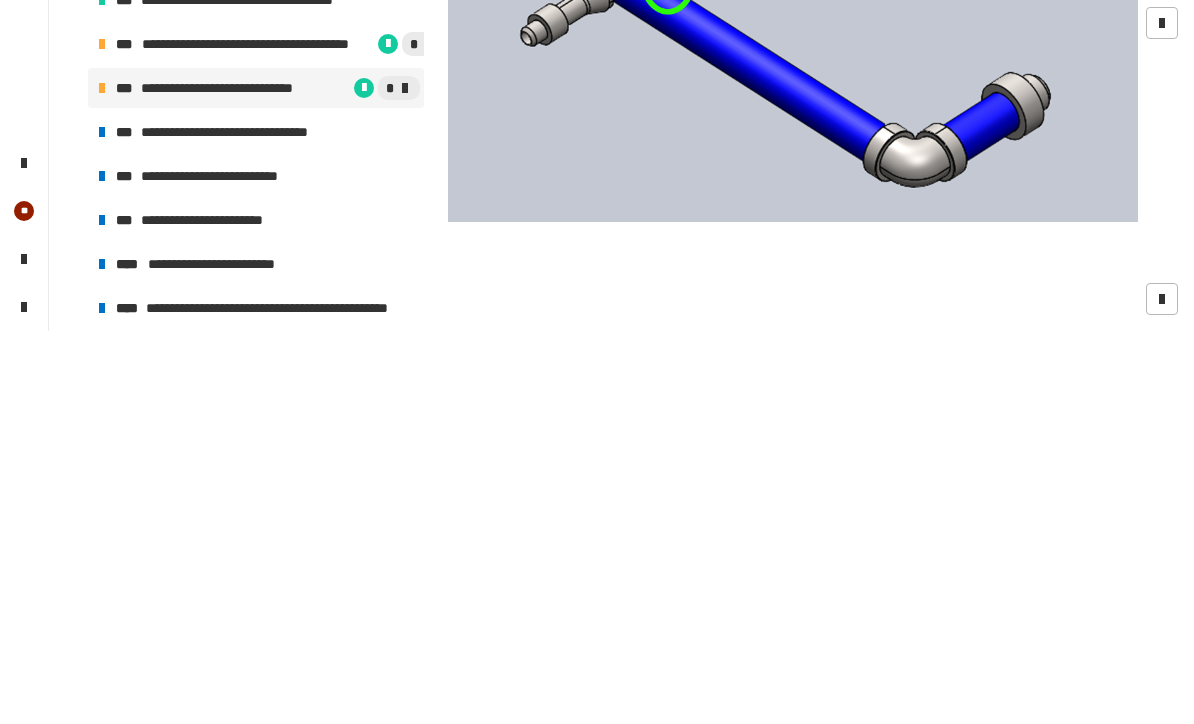 click on "********" 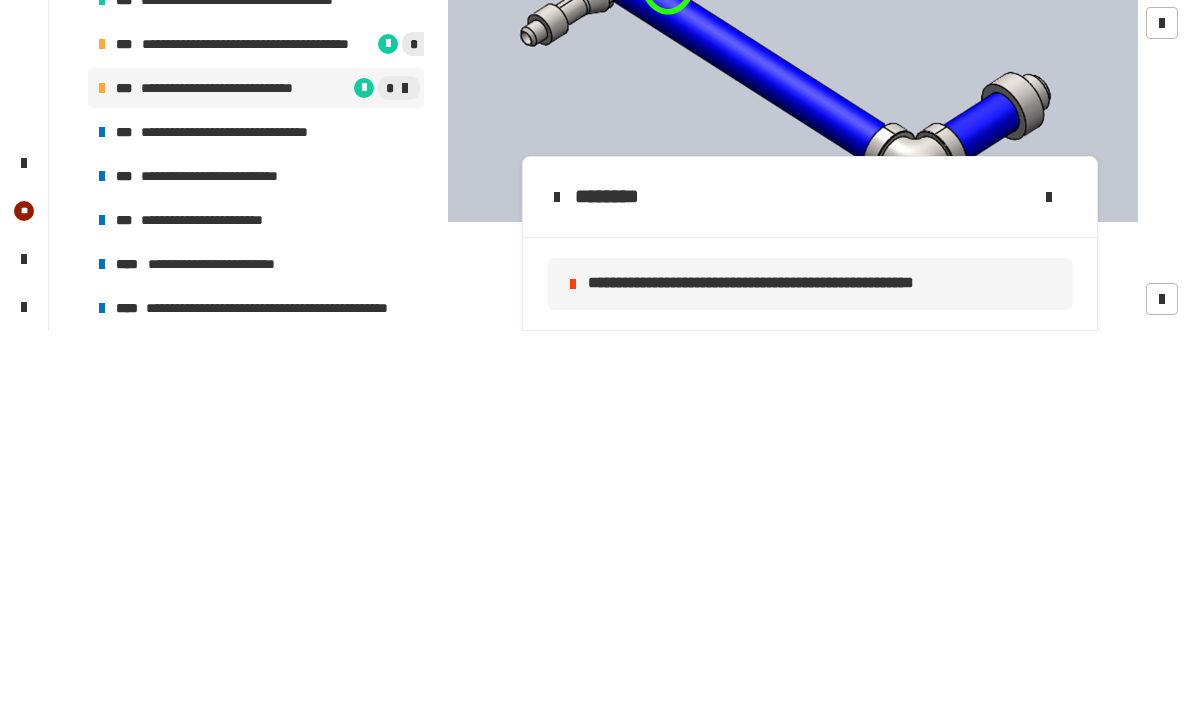 click at bounding box center (1162, 128) 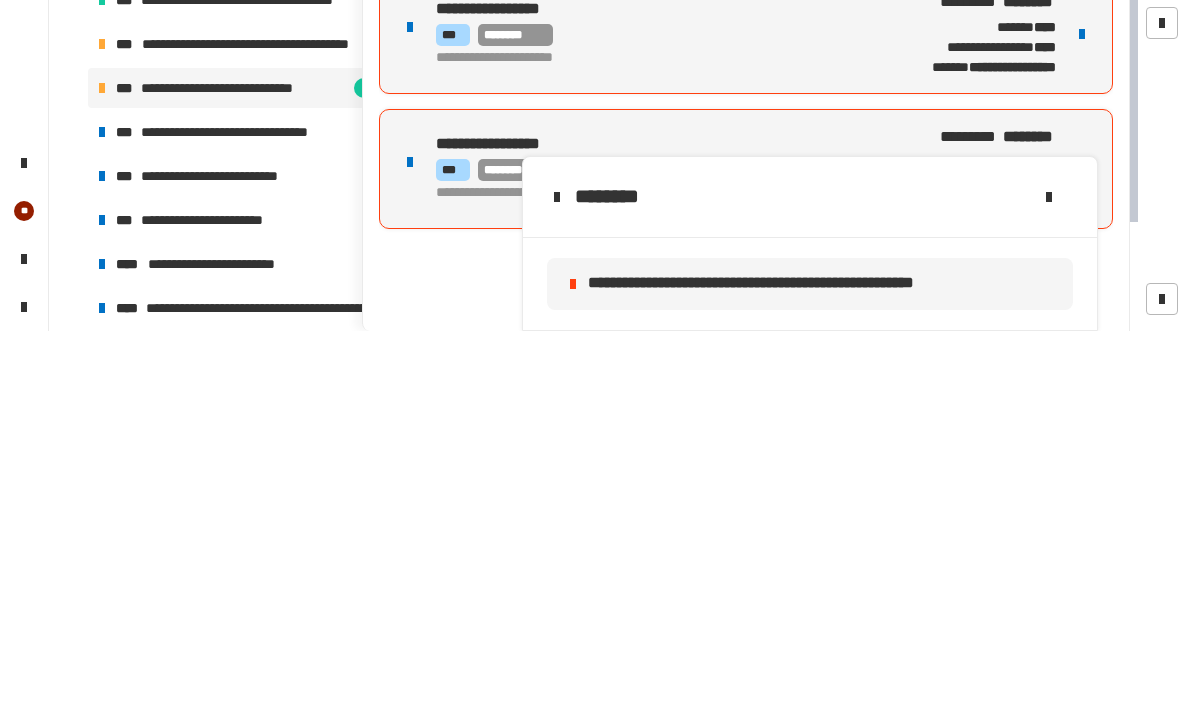 click at bounding box center [1082, 427] 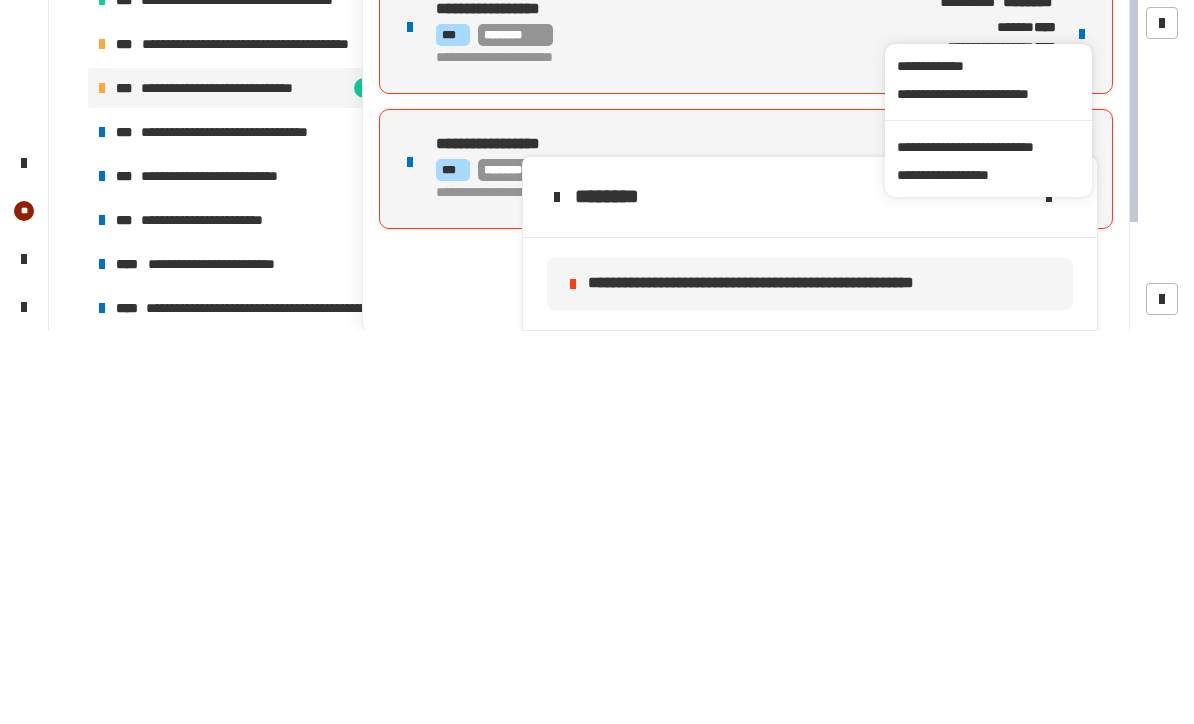 click on "**********" at bounding box center (988, 540) 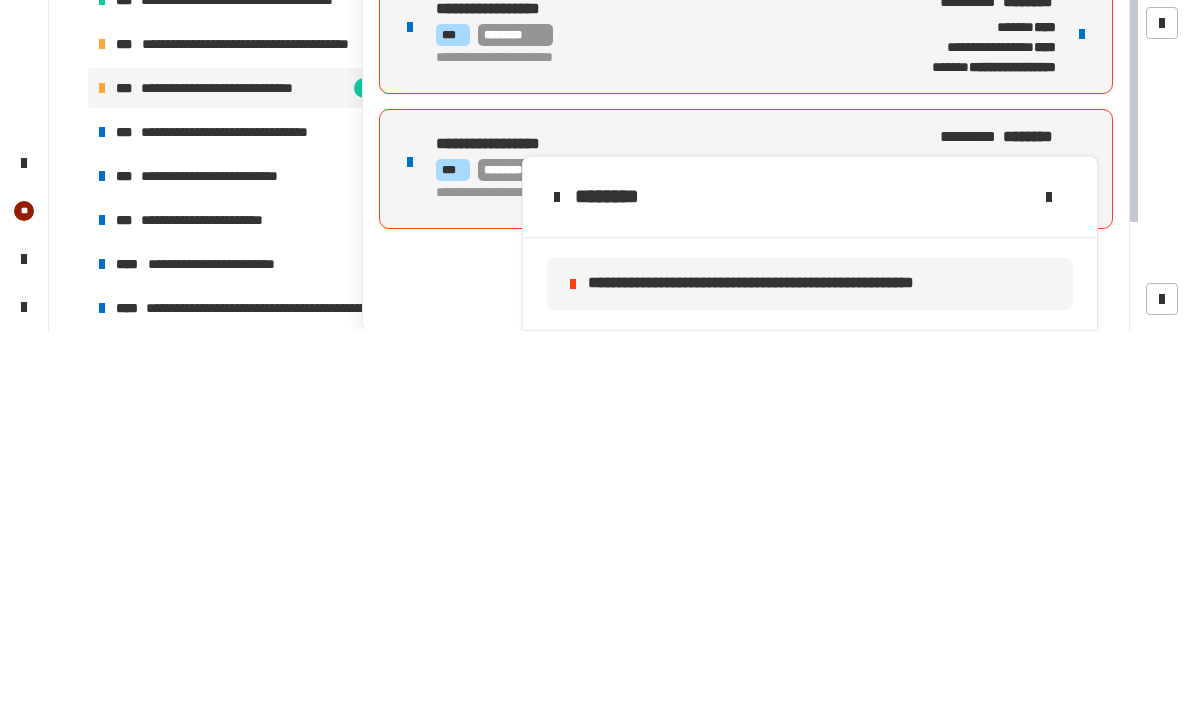 click on "*** ********" at bounding box center (656, 428) 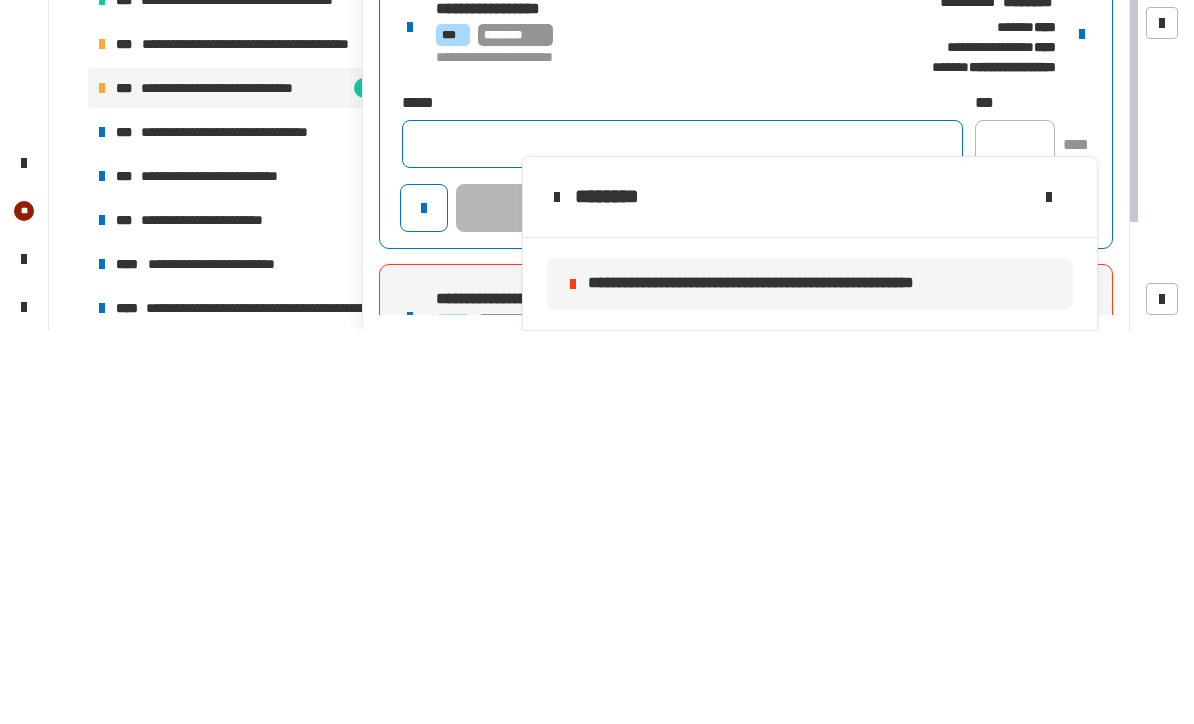 click 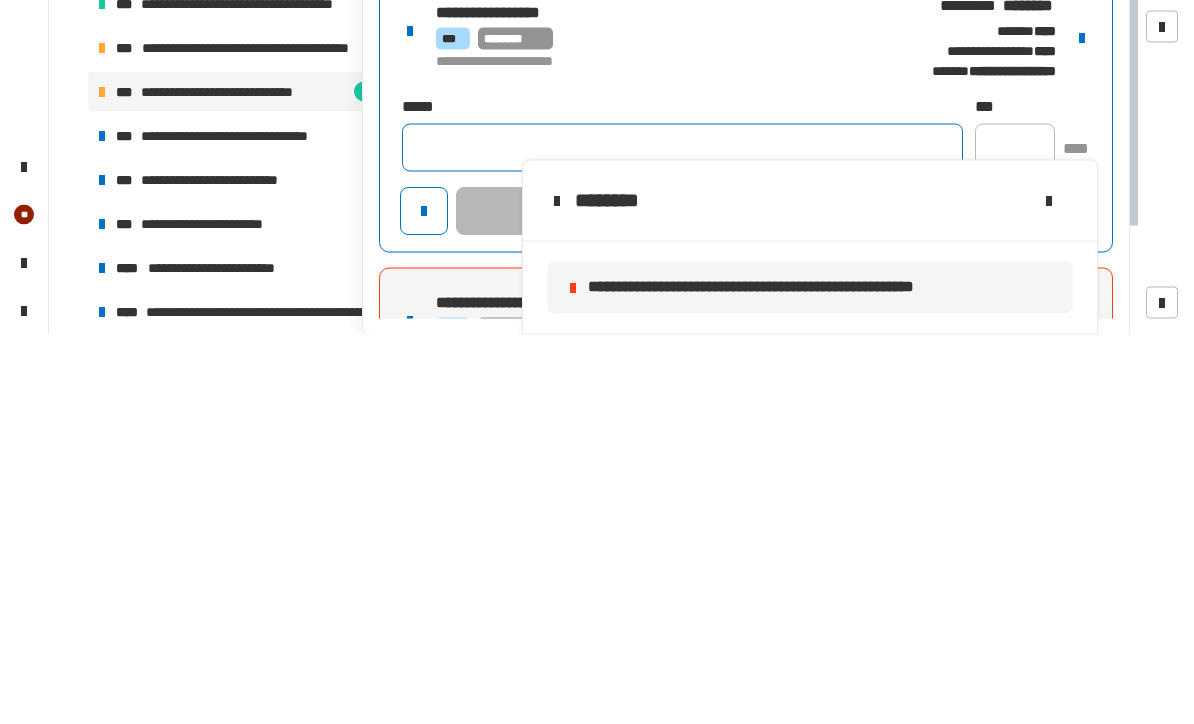 click 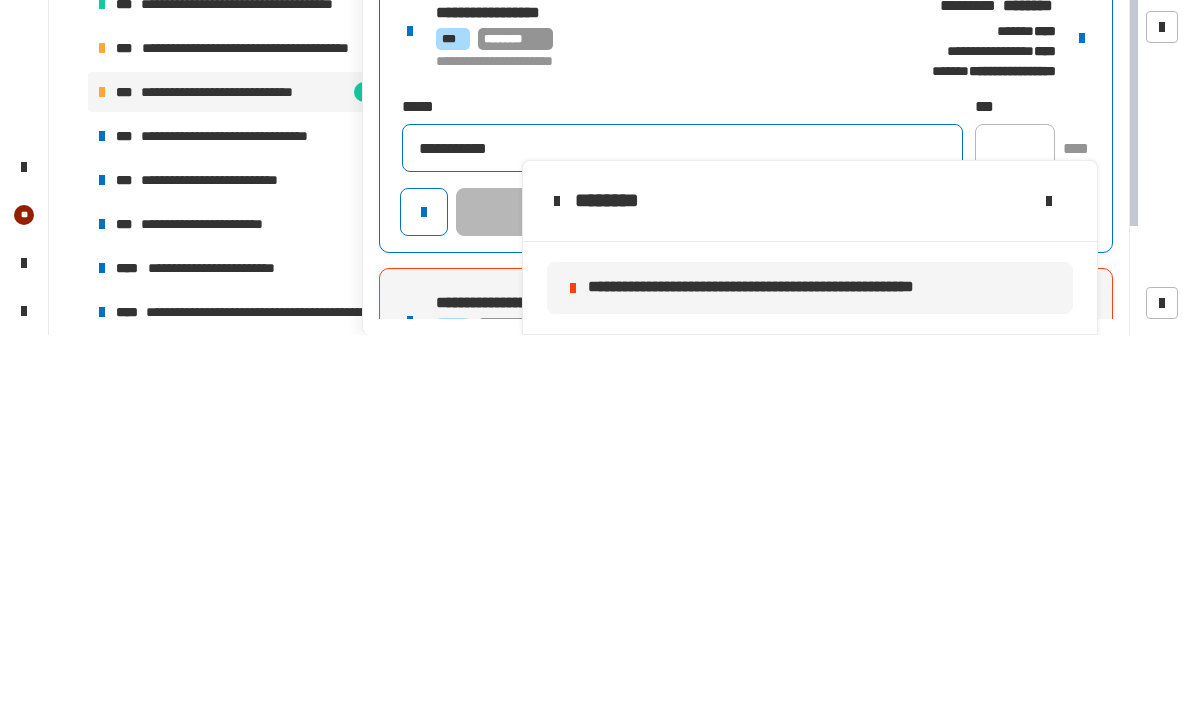 type on "**********" 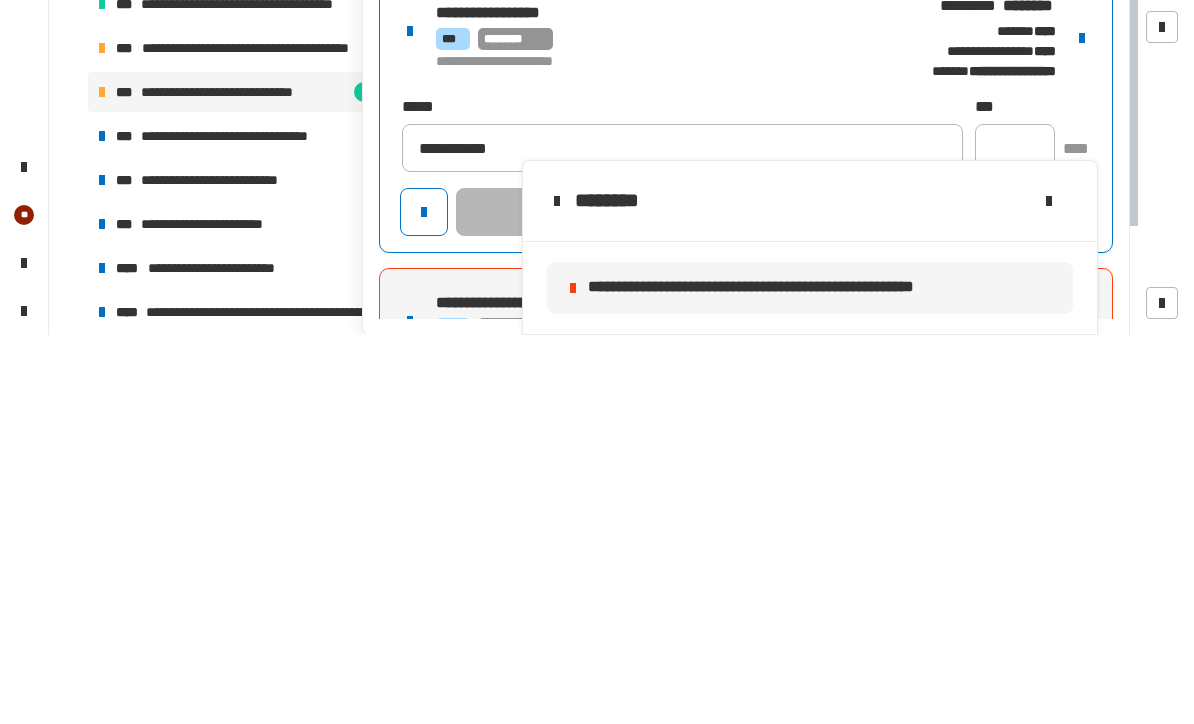 click 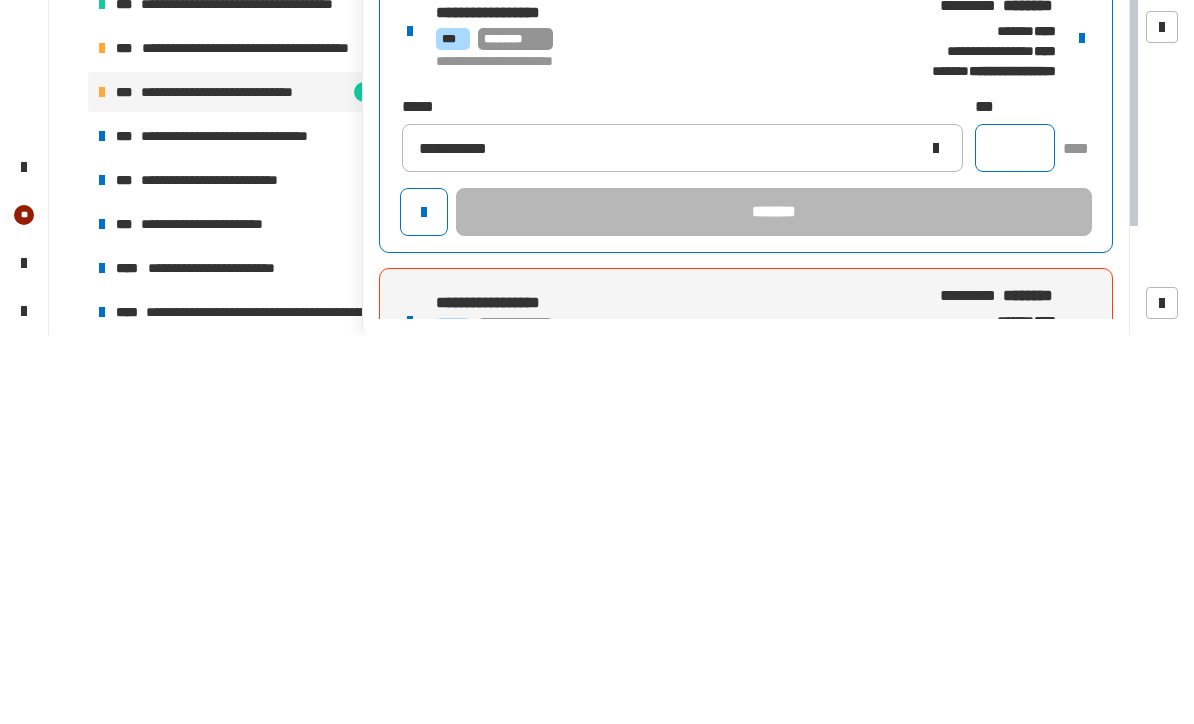 click 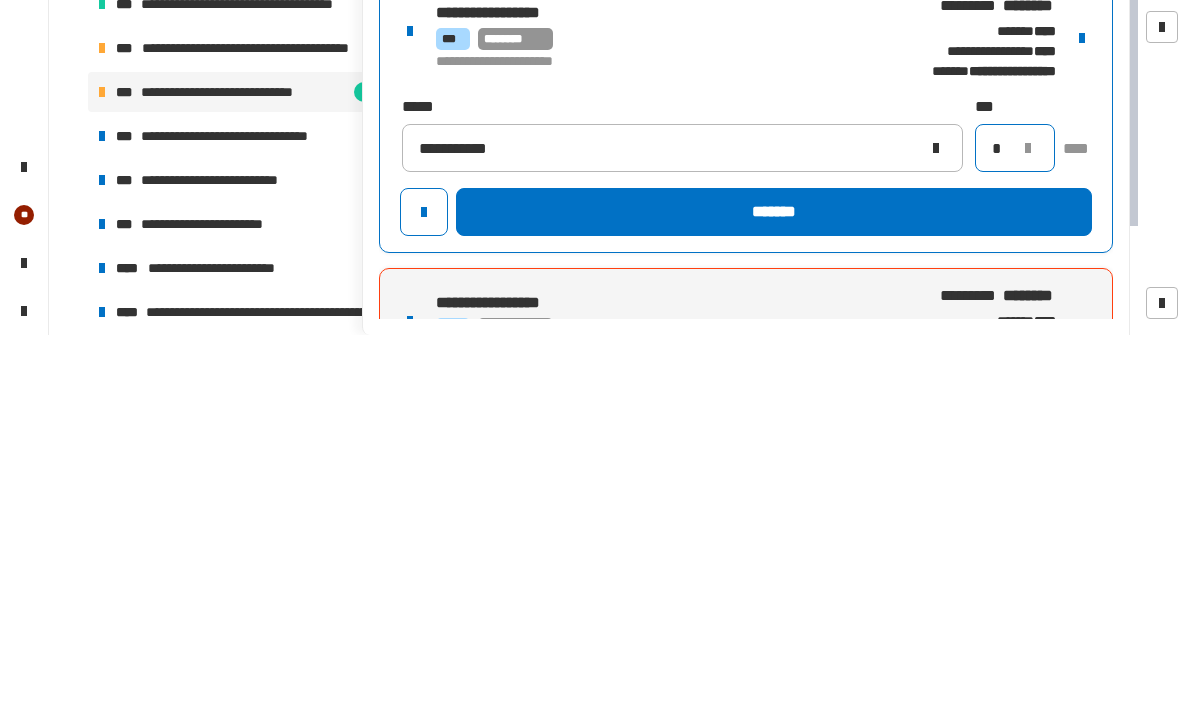 type on "*" 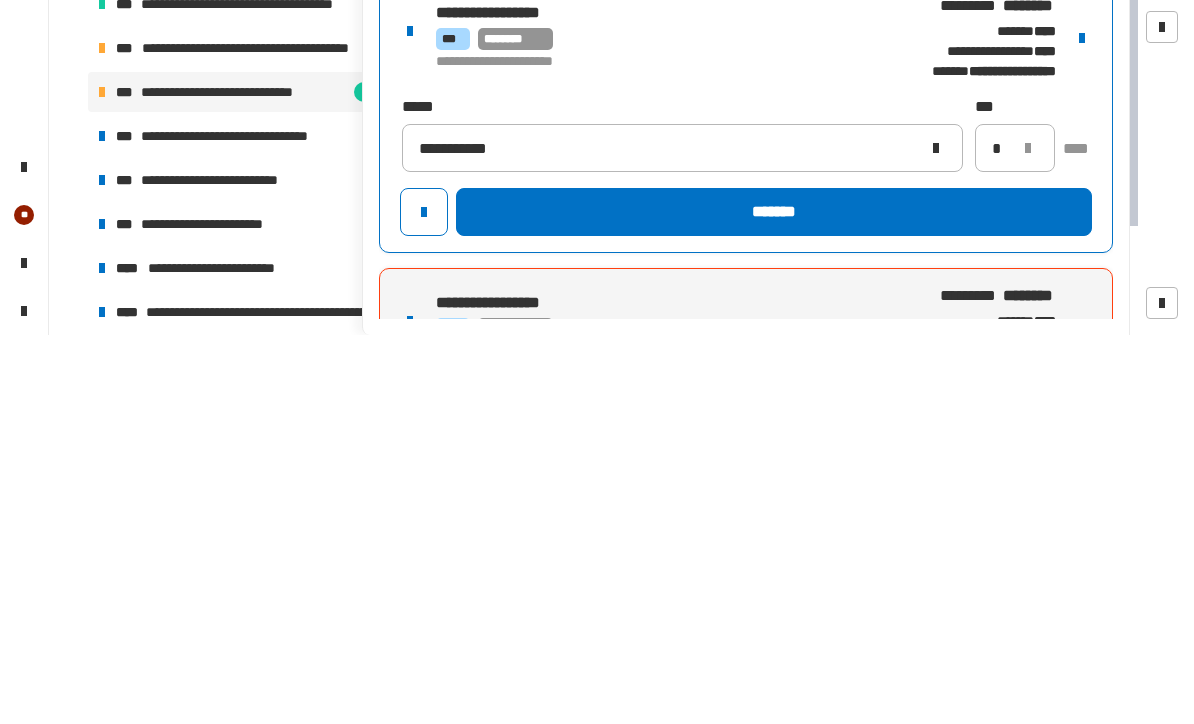 click on "*******" 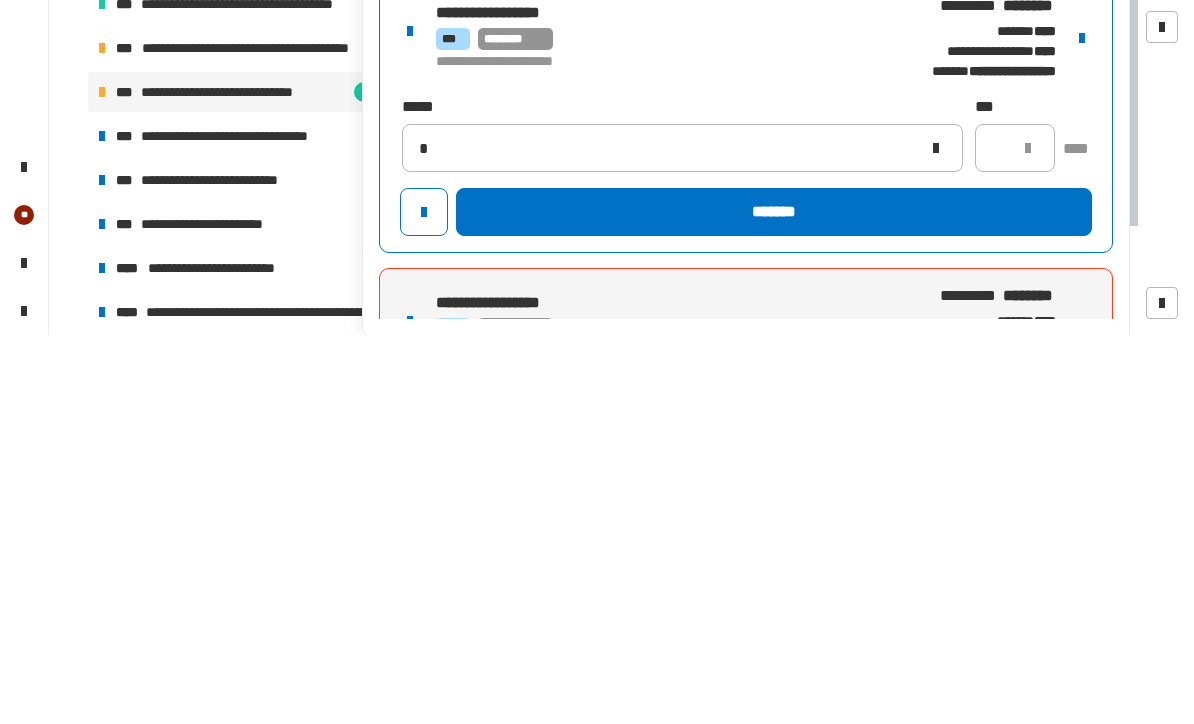 type 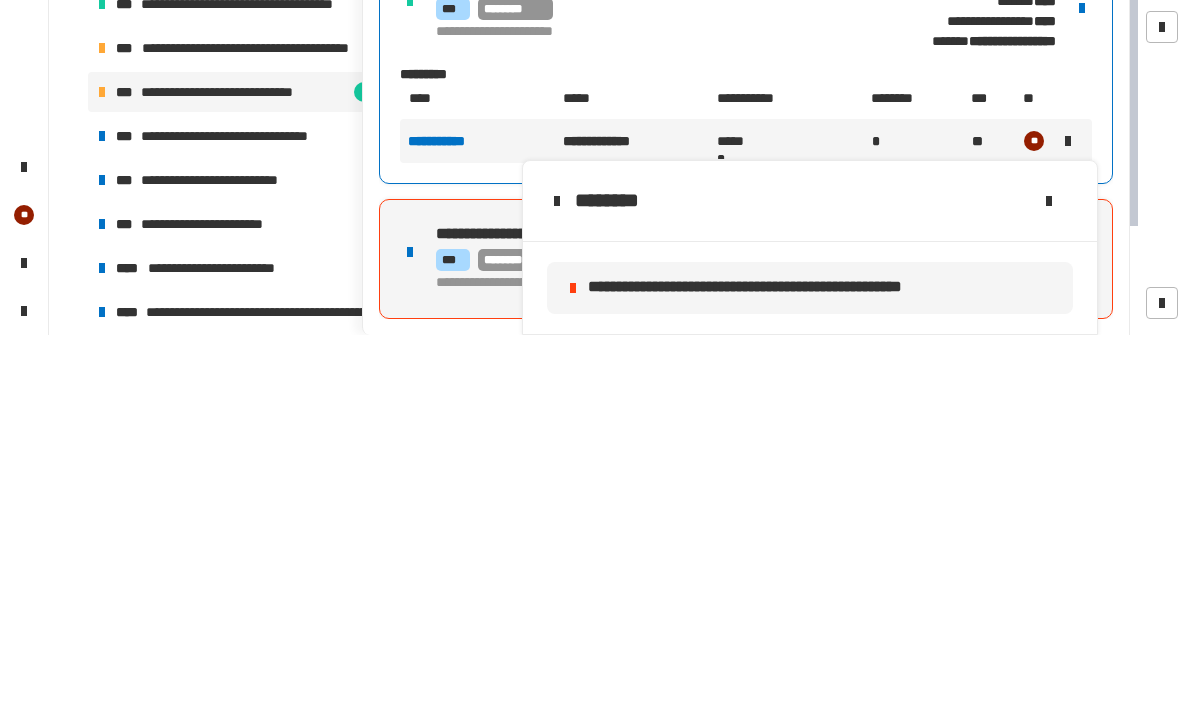 scroll, scrollTop: 30, scrollLeft: 0, axis: vertical 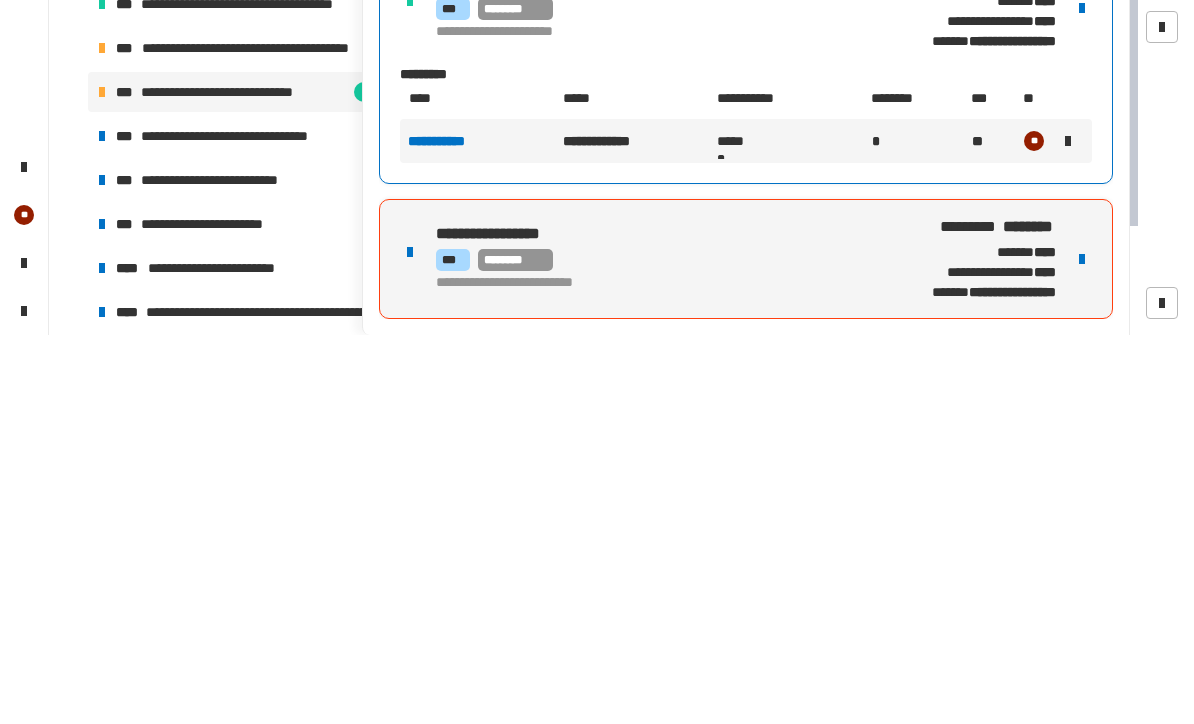 click at bounding box center [1082, 648] 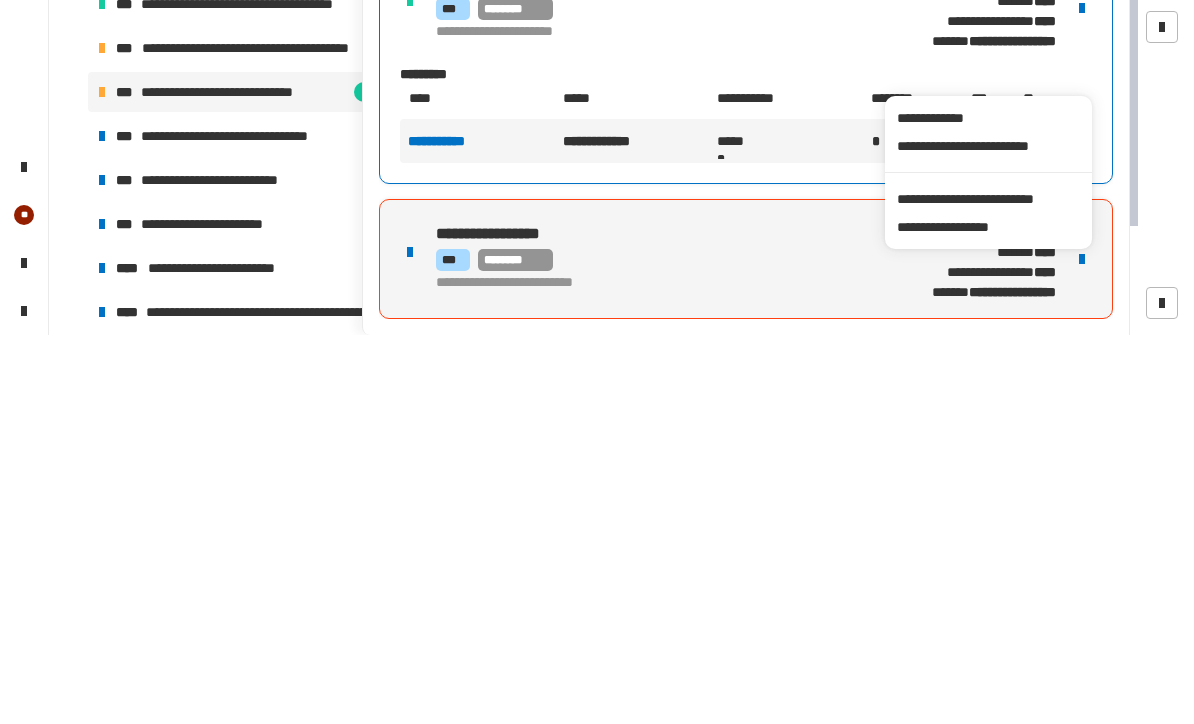 click on "**********" at bounding box center (988, 588) 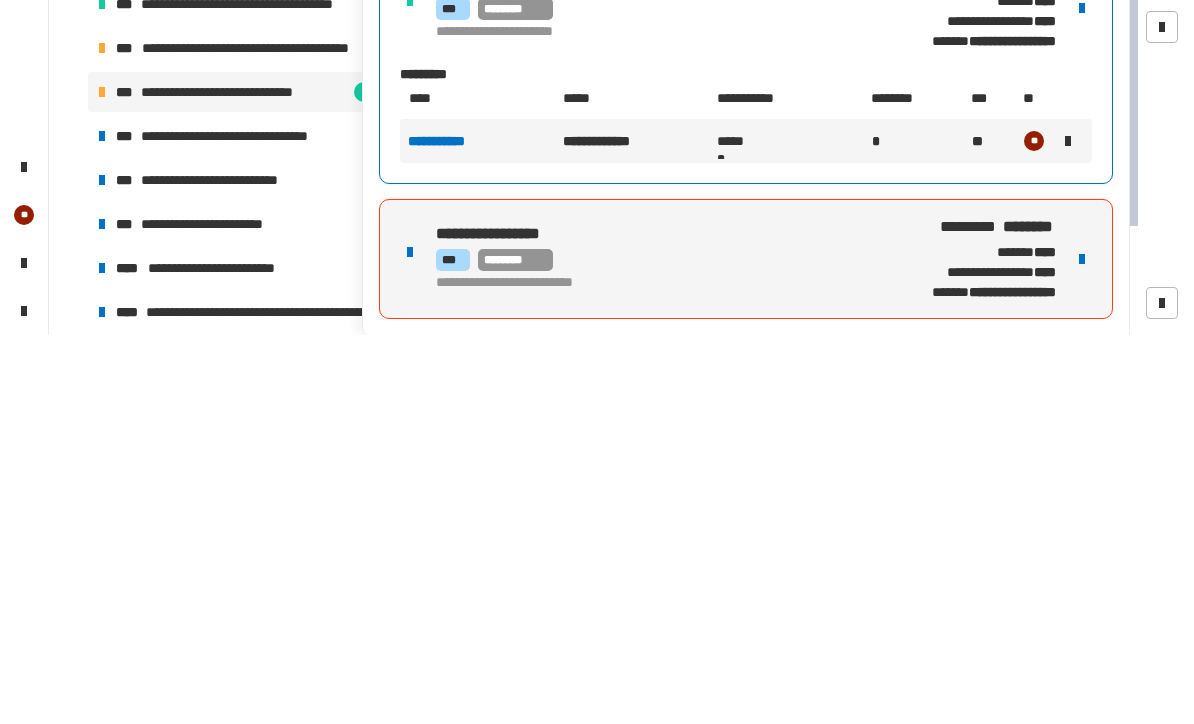 click on "[STREET_NUMBER] [STREET_NAME] [CITY] [STATE] [ZIP_CODE] [COUNTRY] [APARTMENT_NUMBER] [FLOOR_NUMBER] [BUILDING_NAME] [BUSINESS_NAME] [BUSINESS_TYPE] [BUSINESS_ADDRESS] [BUSINESS_PHONE]" at bounding box center (746, 648) 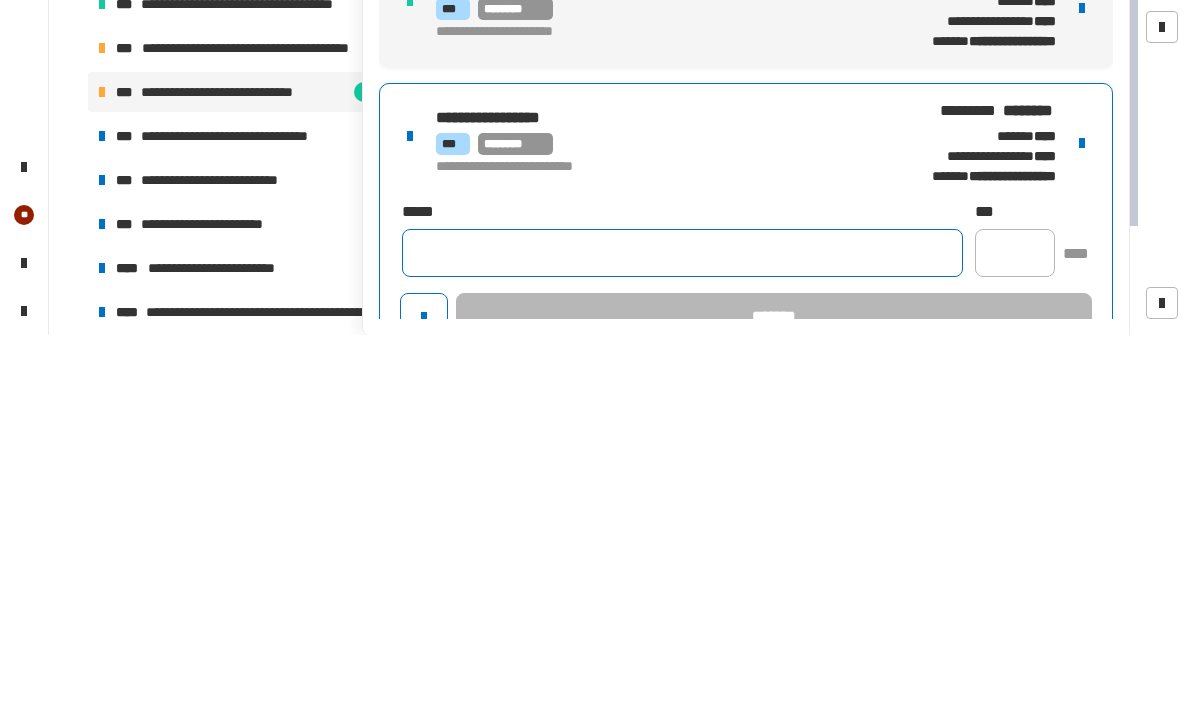 click 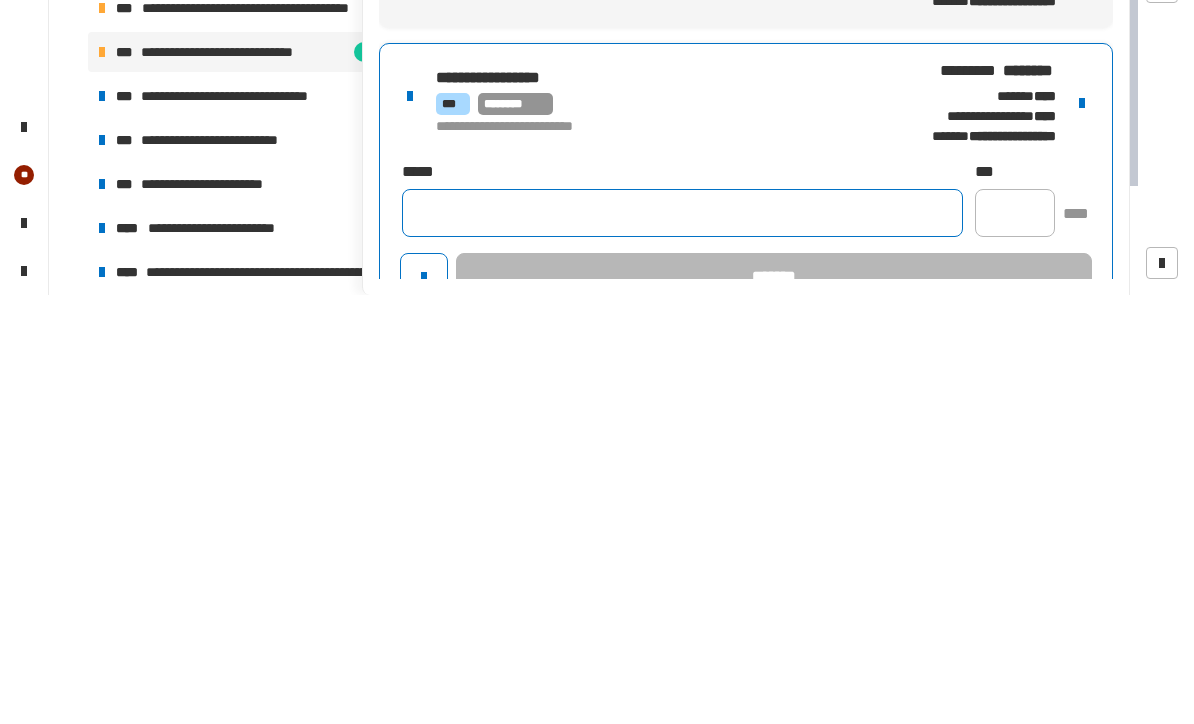 click 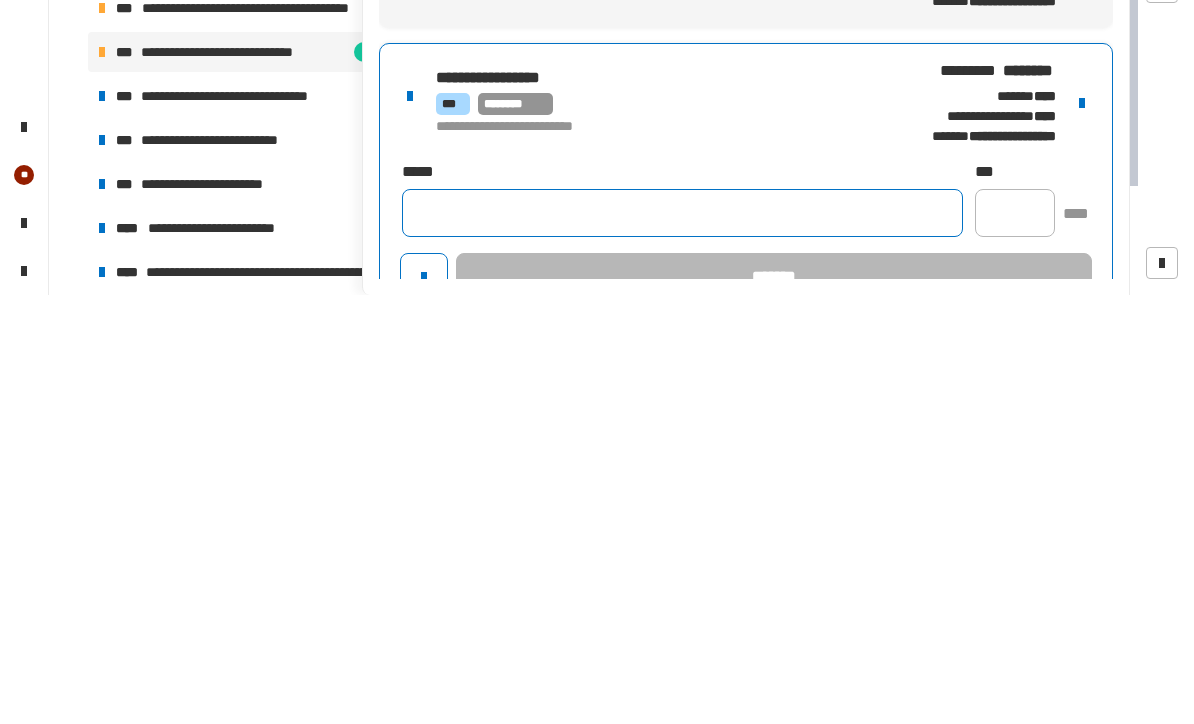 paste on "**********" 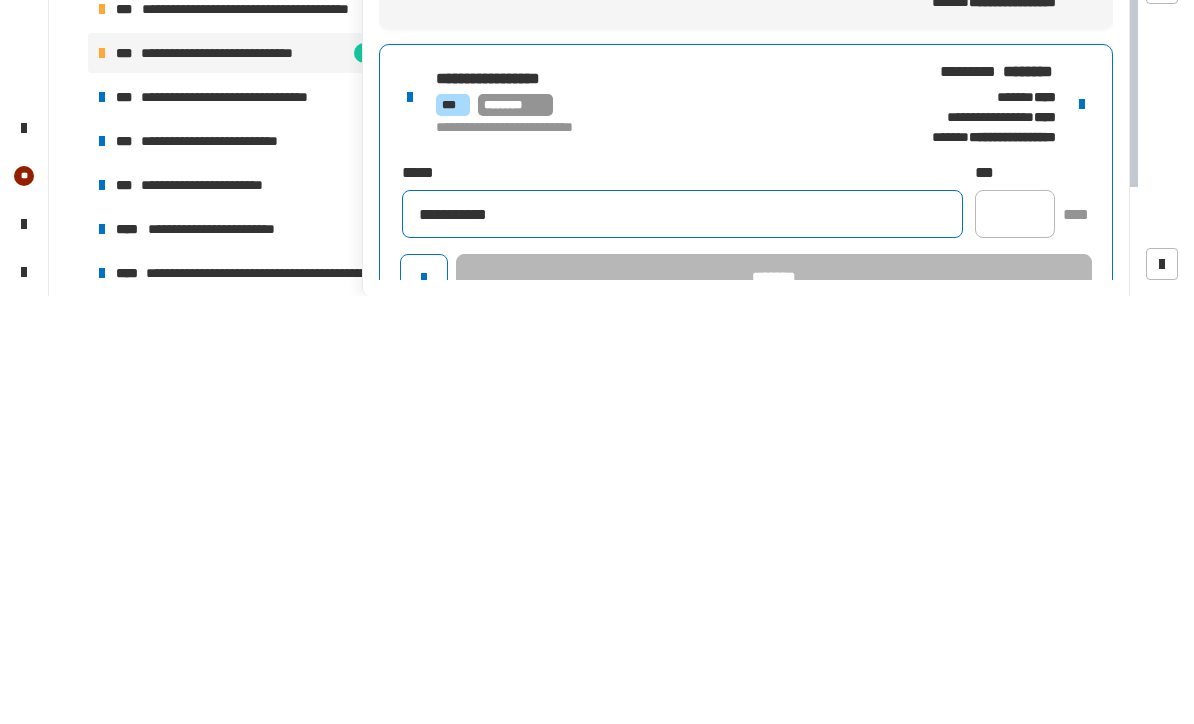 type on "**********" 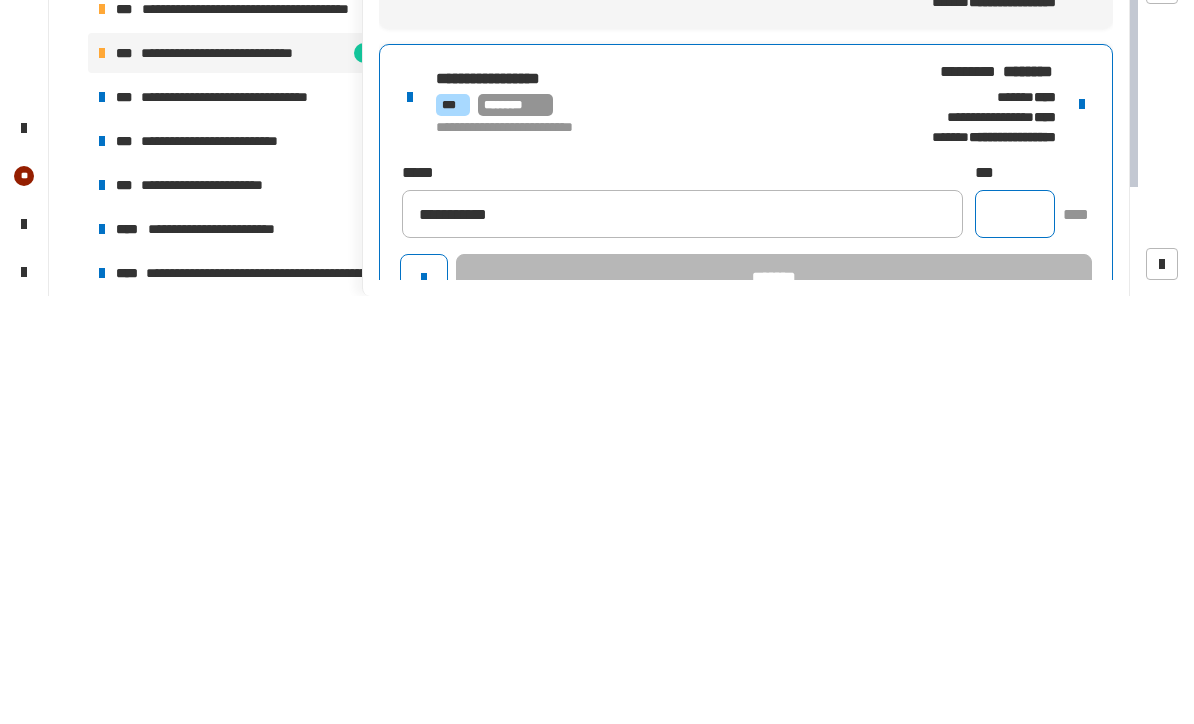 click 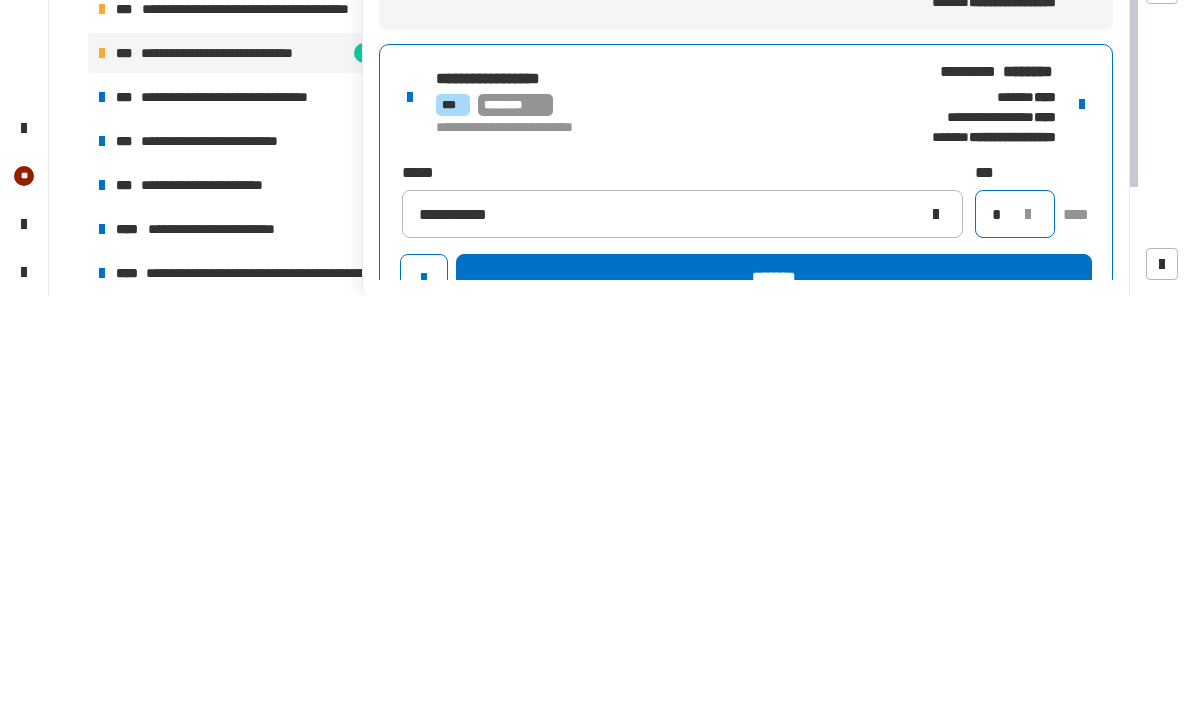 type on "*" 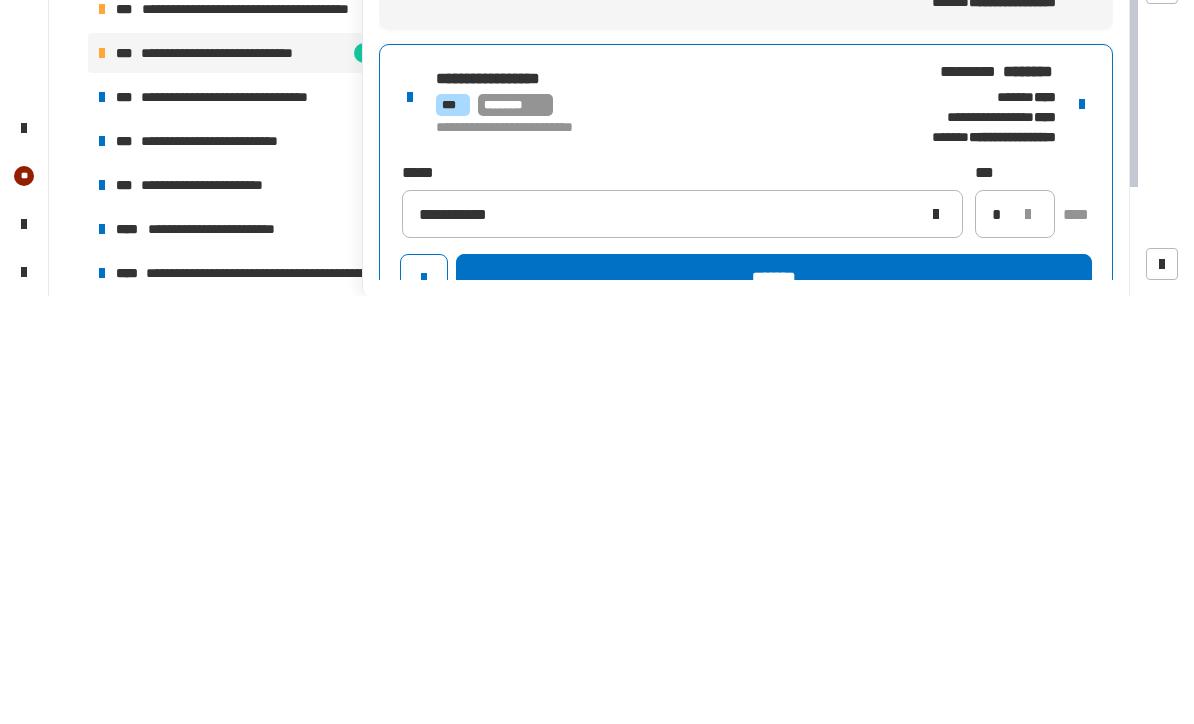 click on "*******" 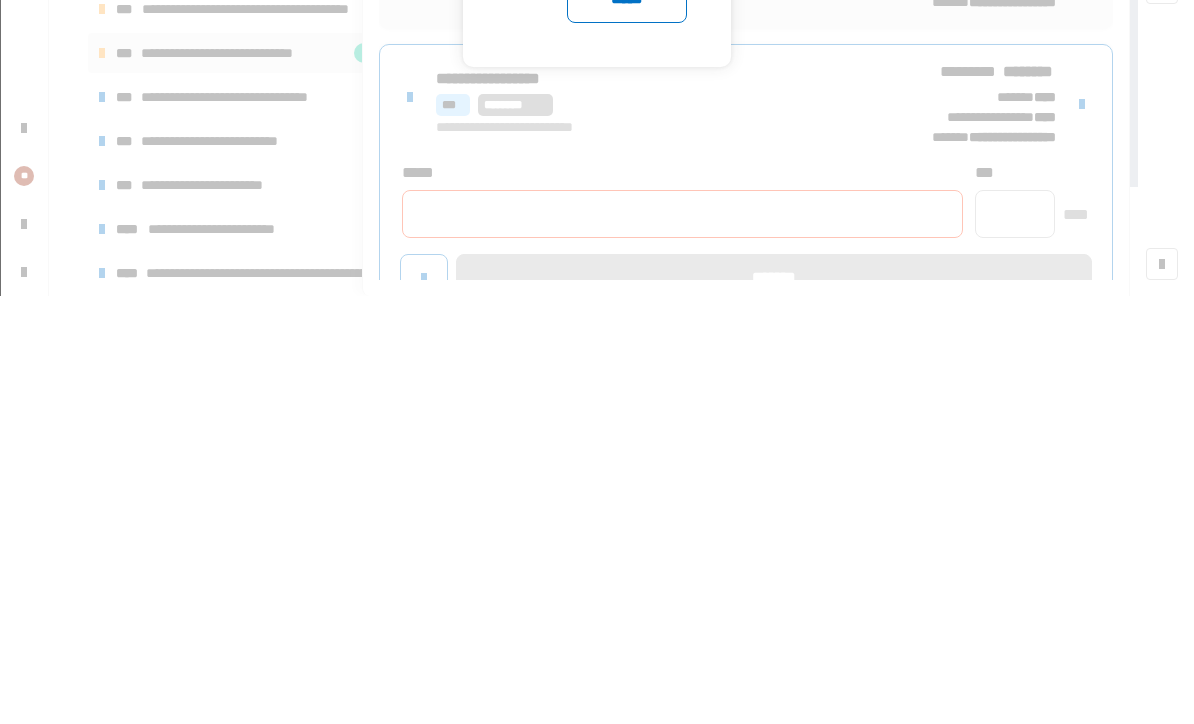 click on "*****" 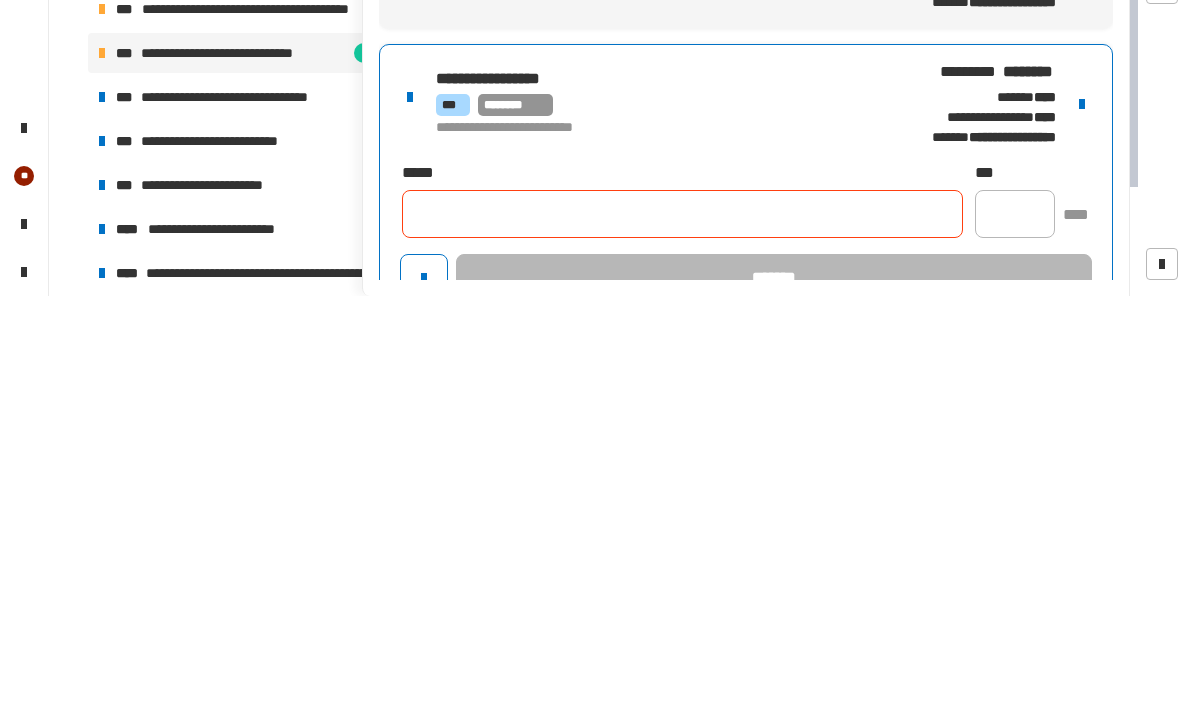 click 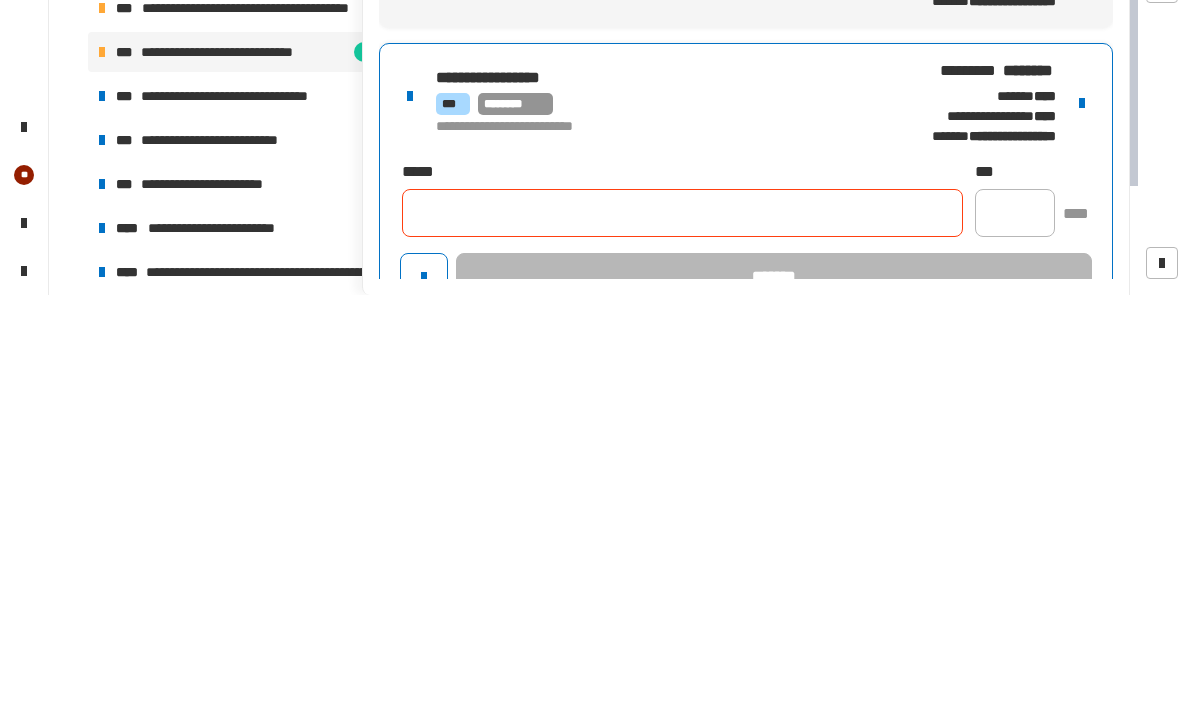 click 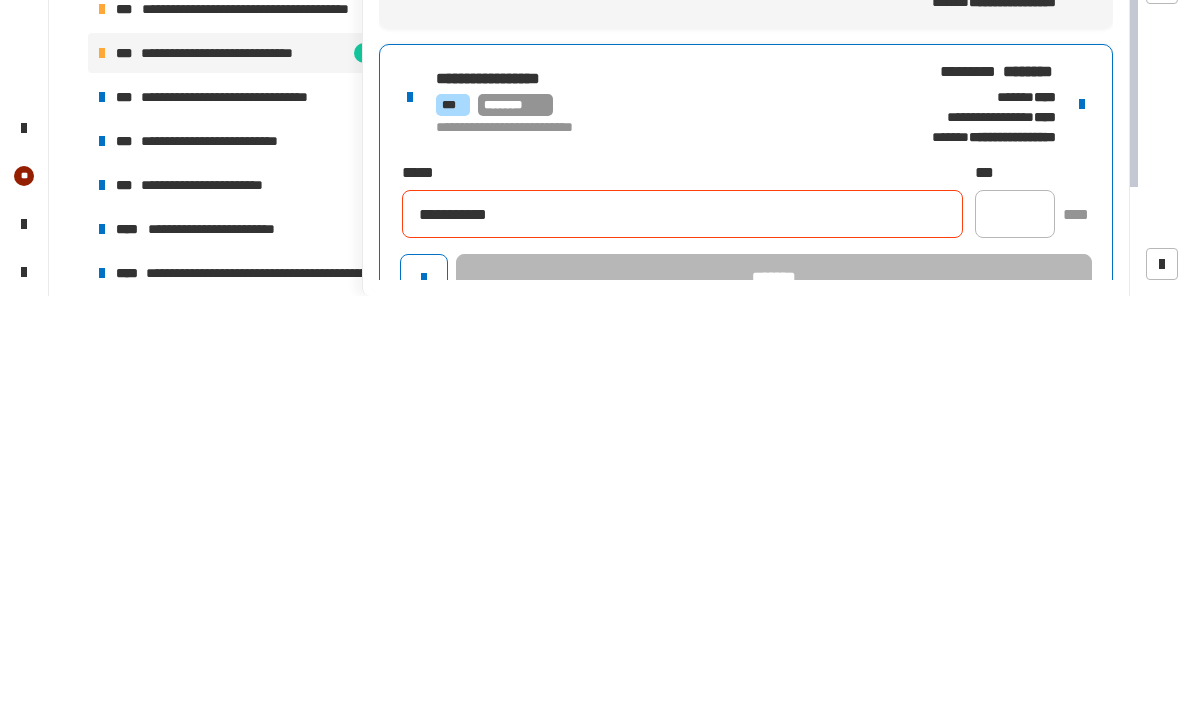 type on "**********" 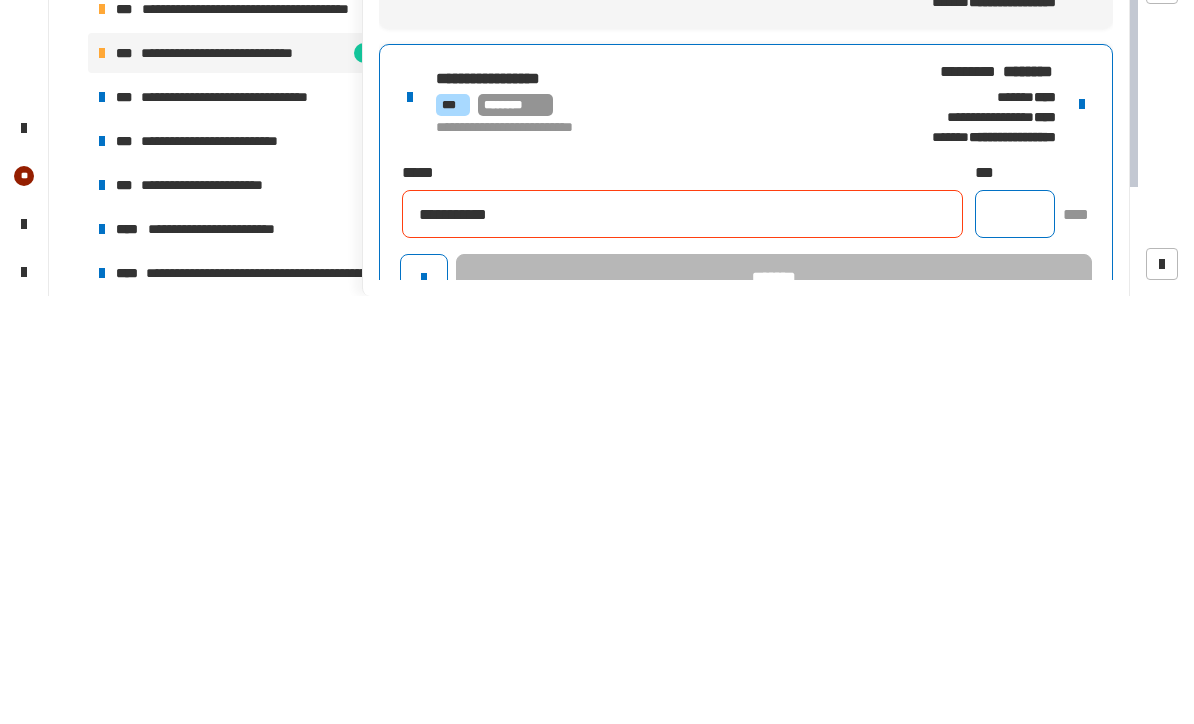 click 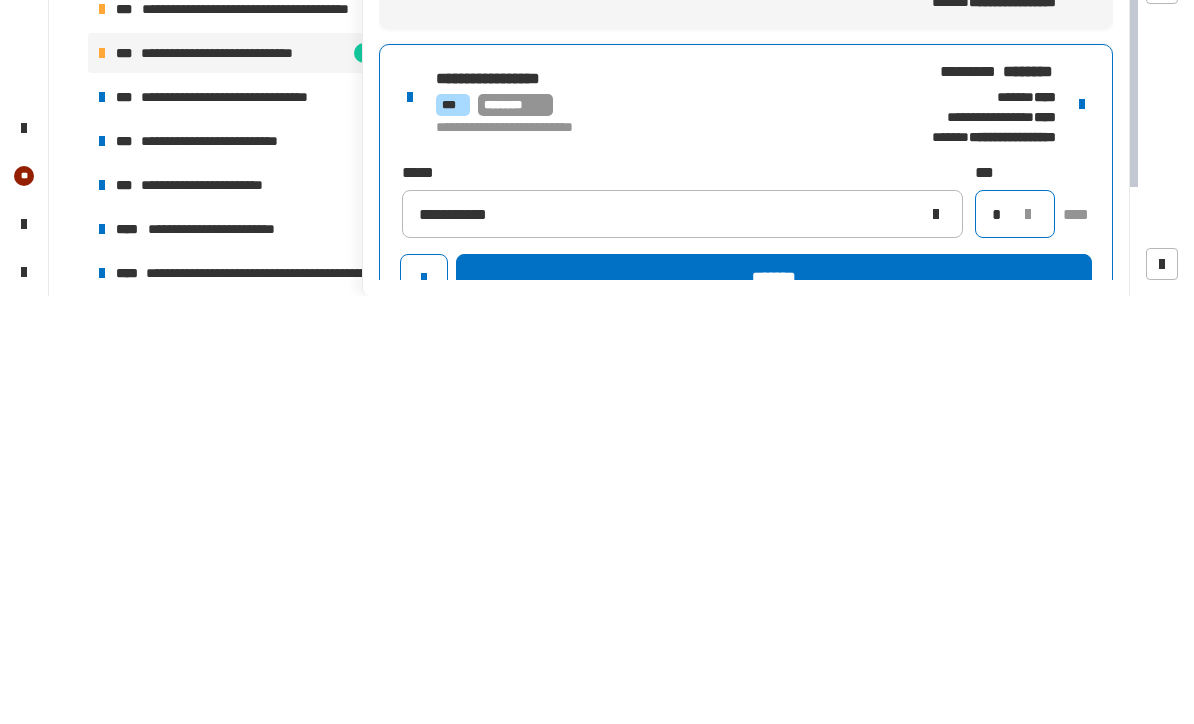 type on "*" 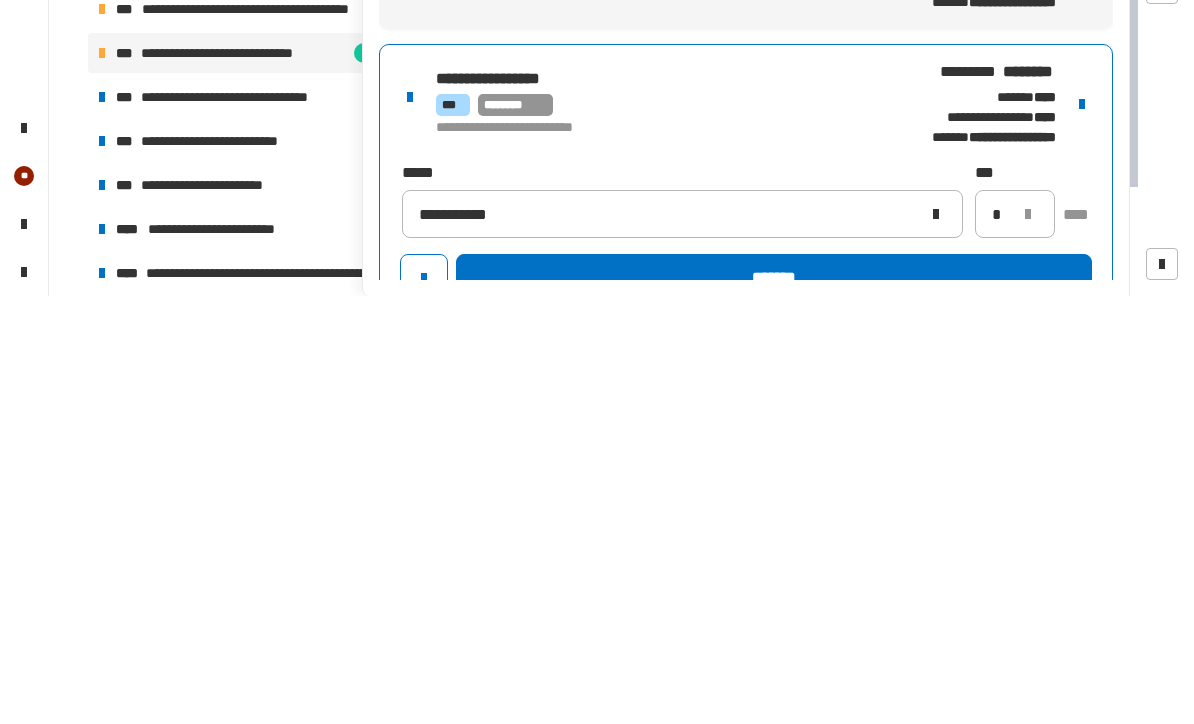 click on "*******" 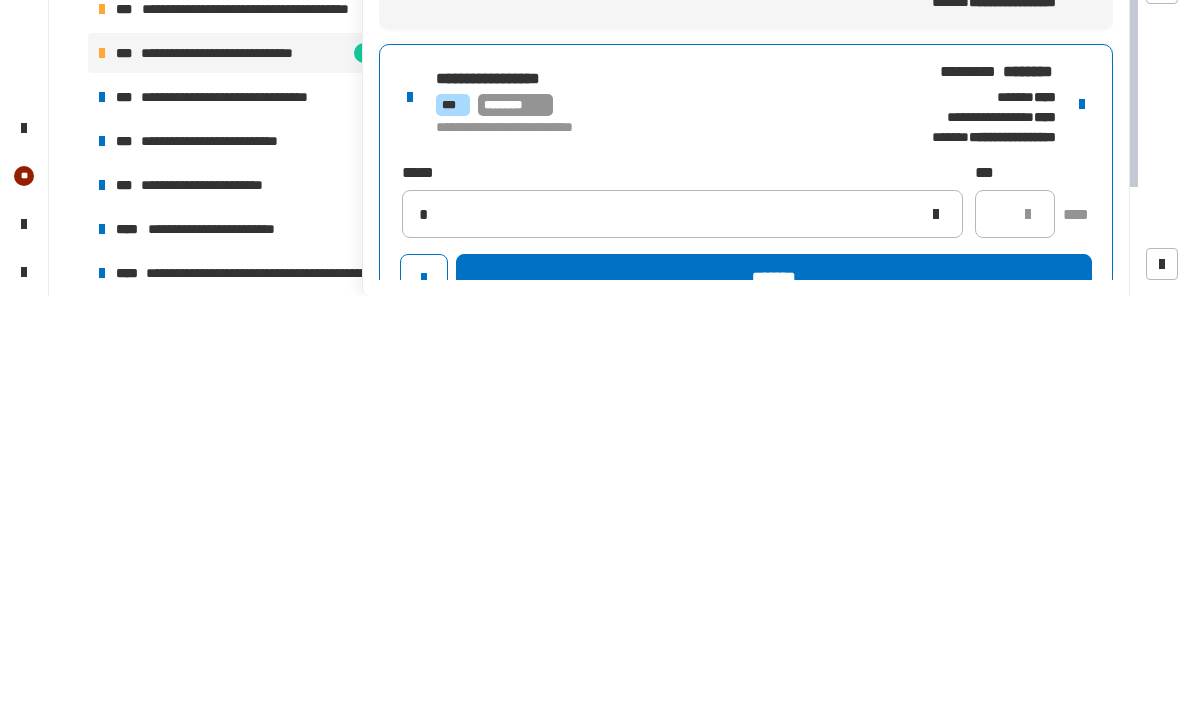 type 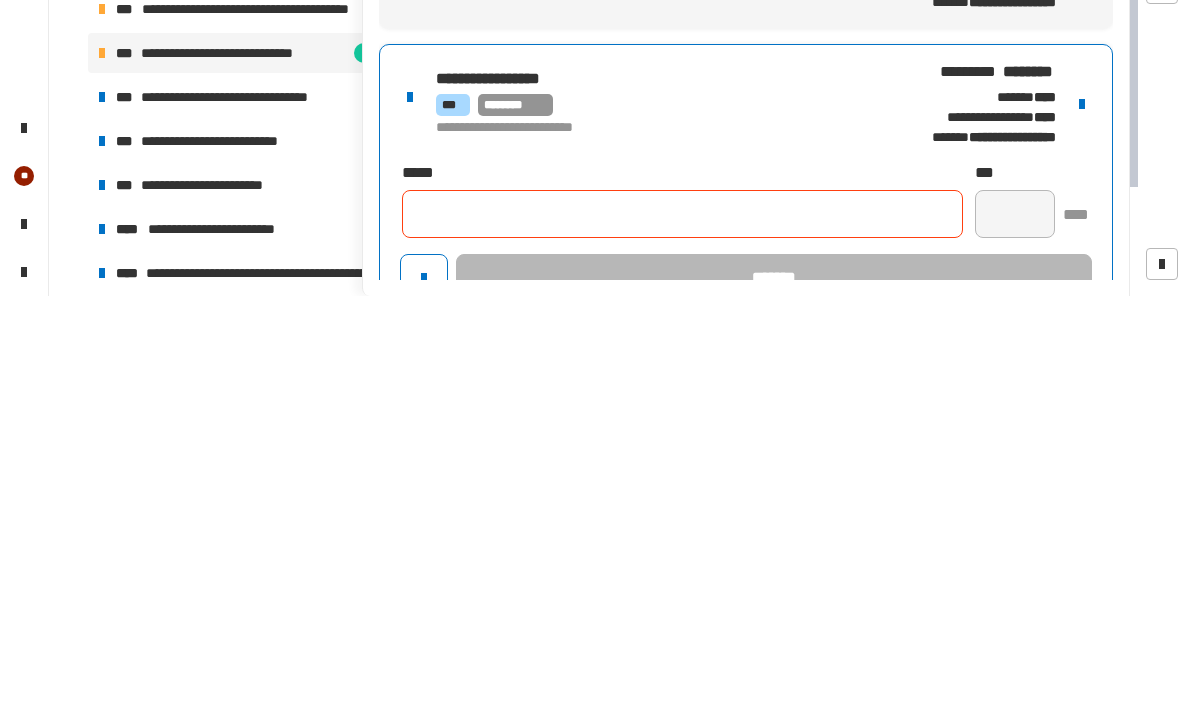 scroll, scrollTop: 0, scrollLeft: 0, axis: both 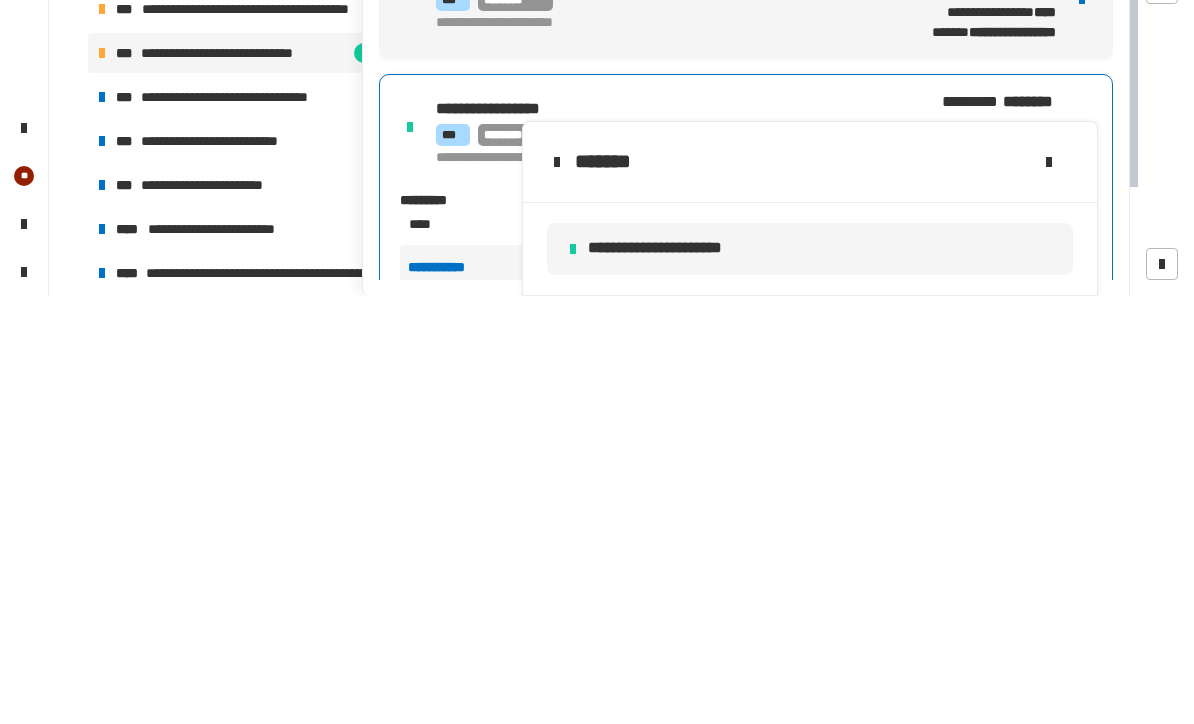 click 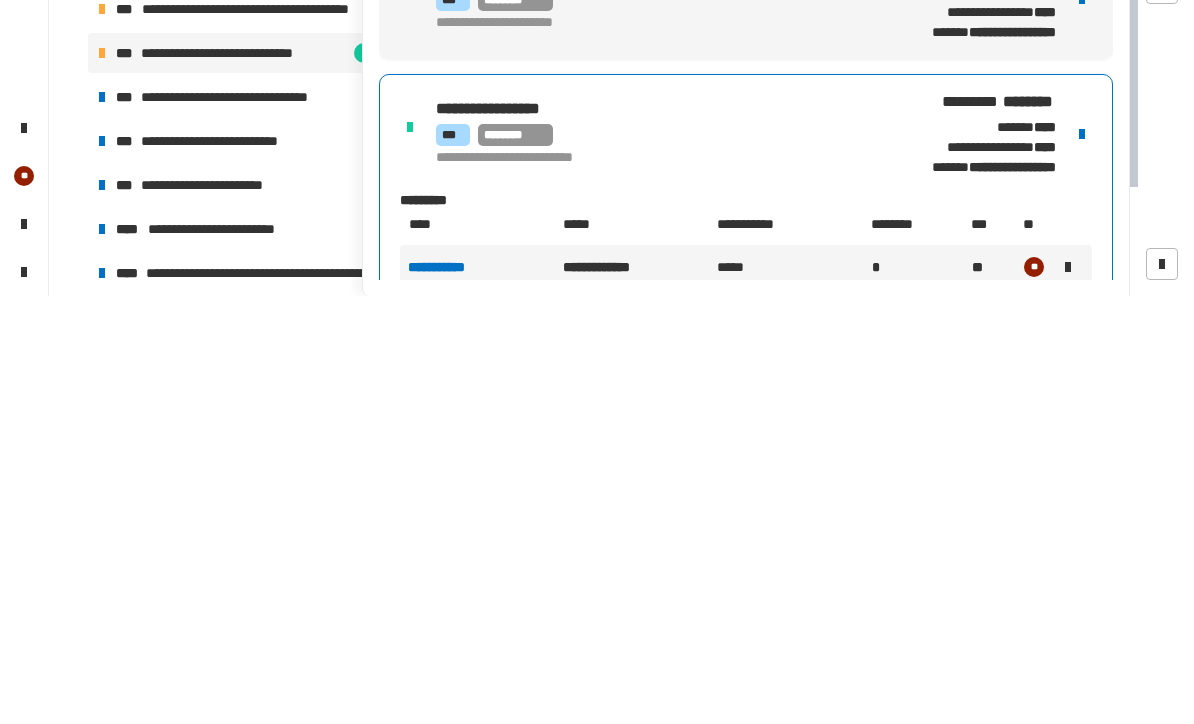 click 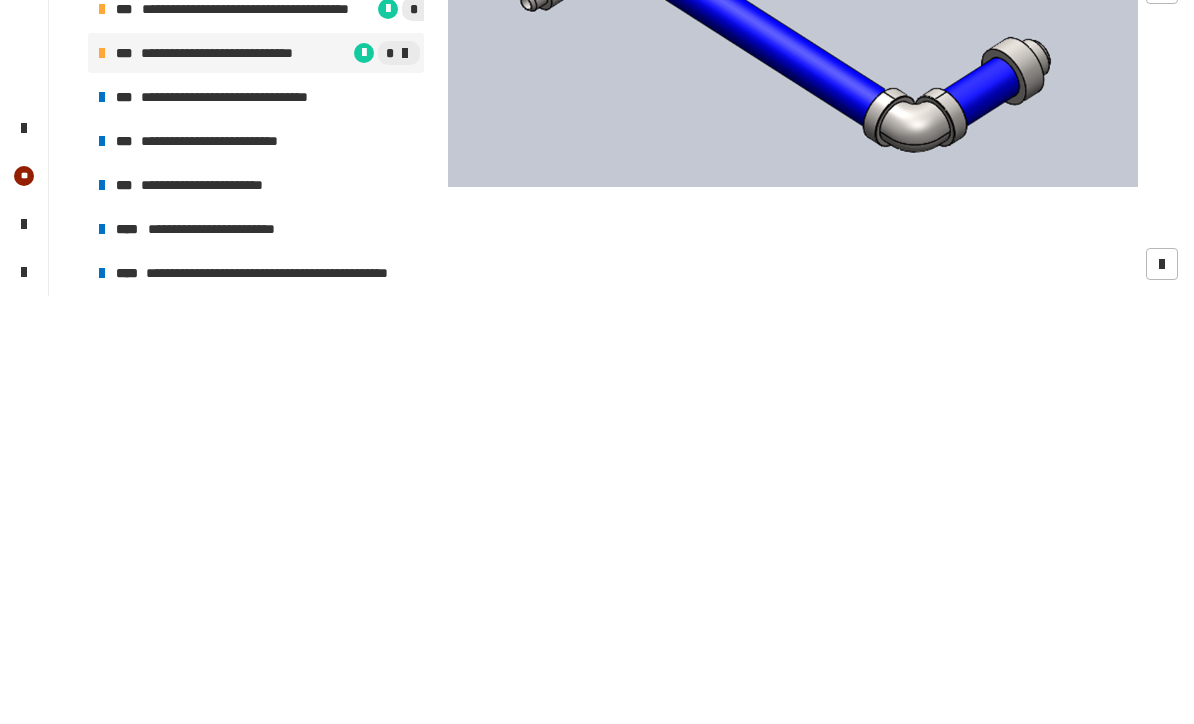 click on "********" 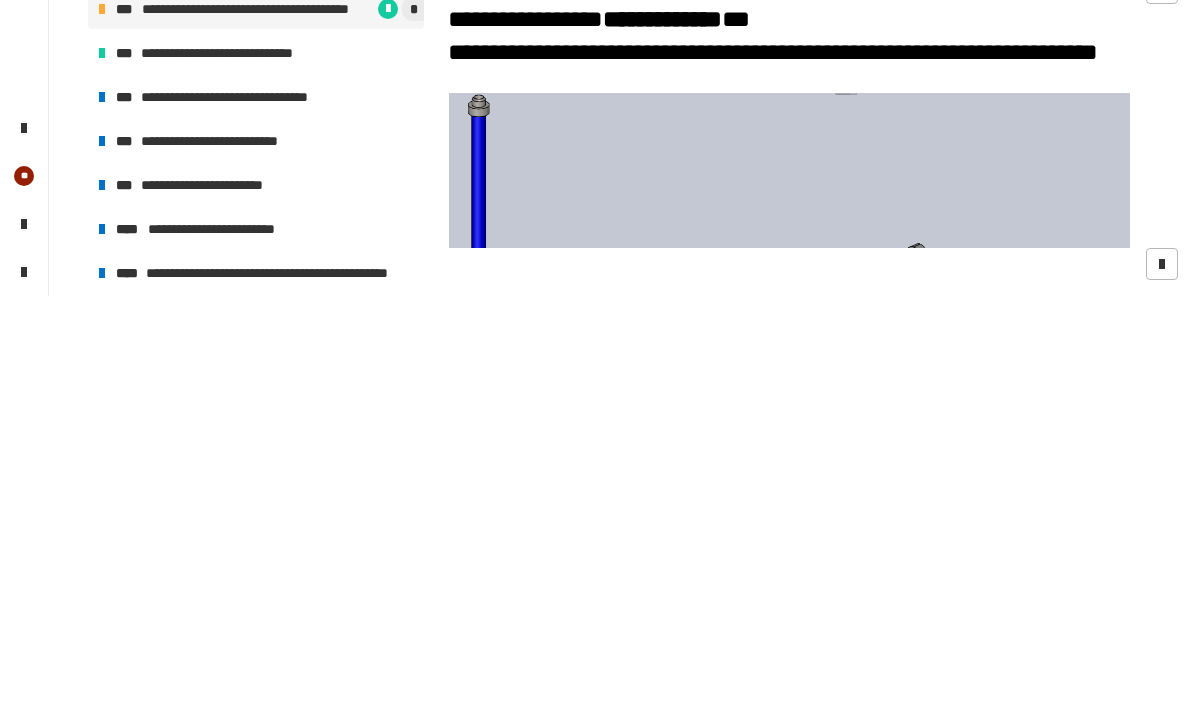 click on "**********" at bounding box center [236, 525] 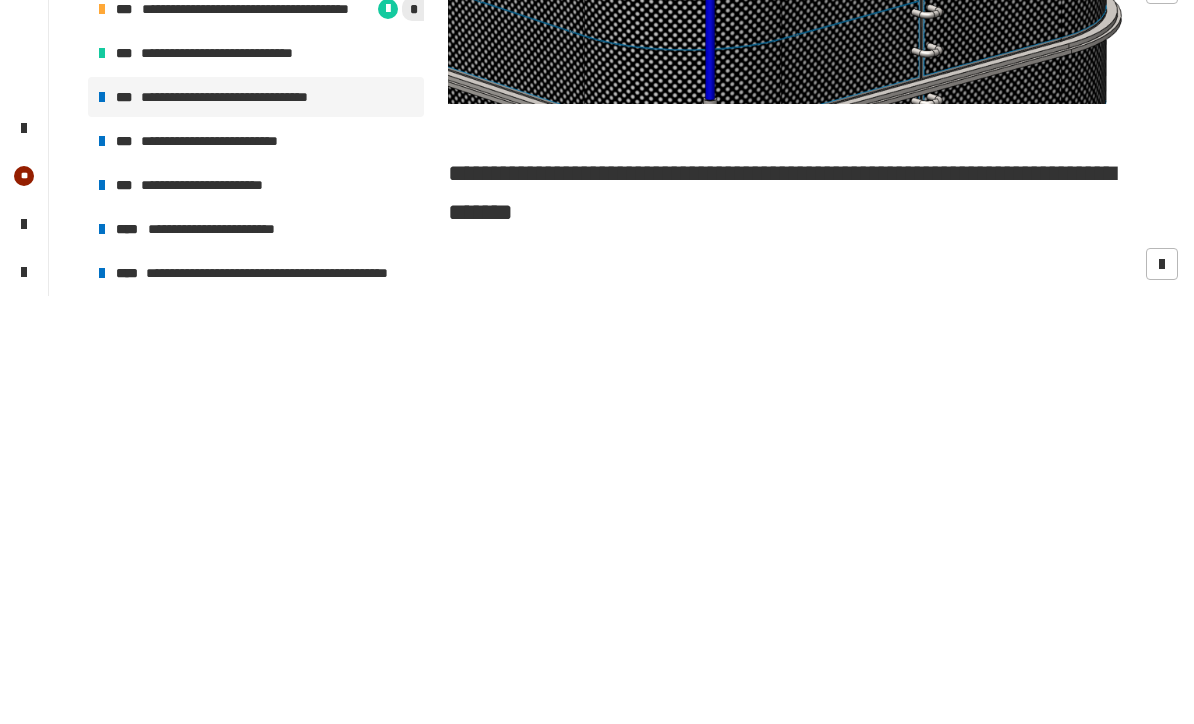 scroll, scrollTop: 235, scrollLeft: 0, axis: vertical 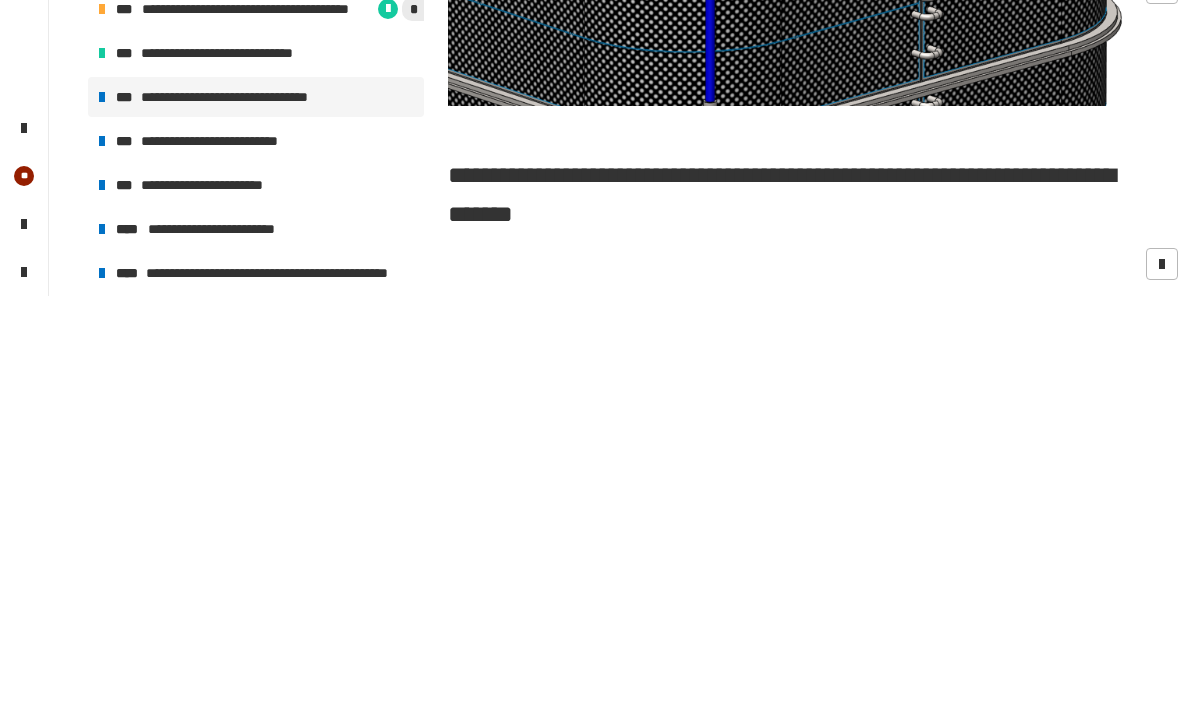 click on "*****" 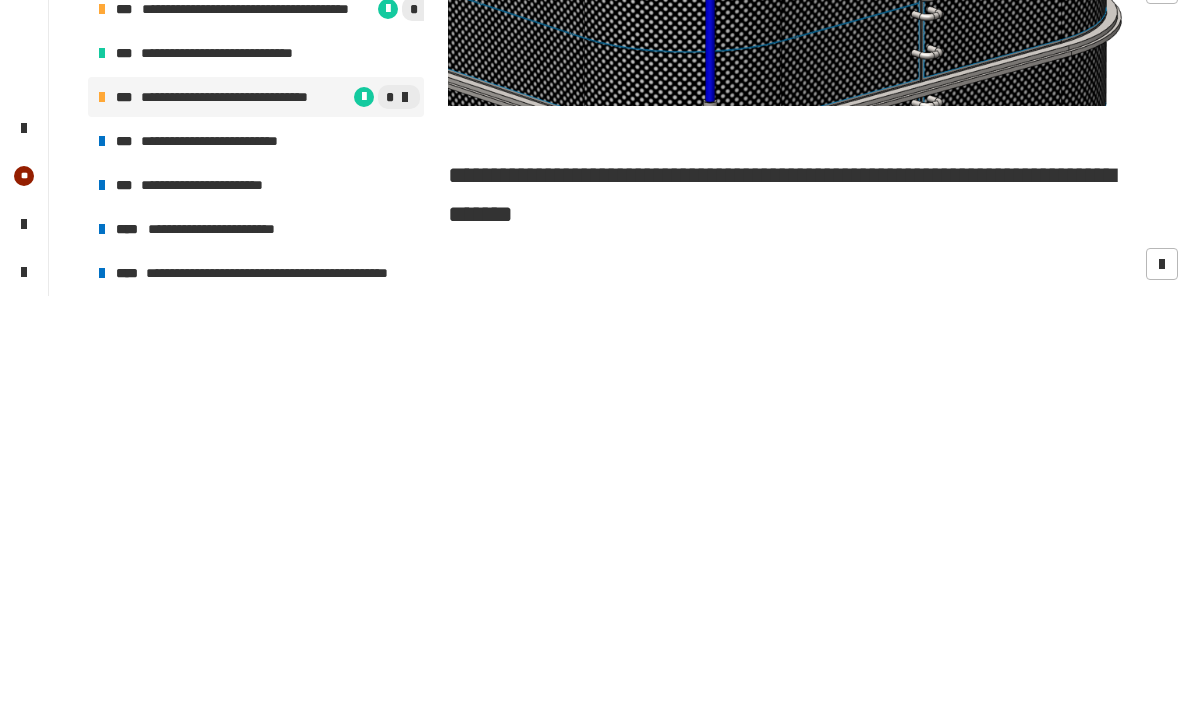 click on "********" 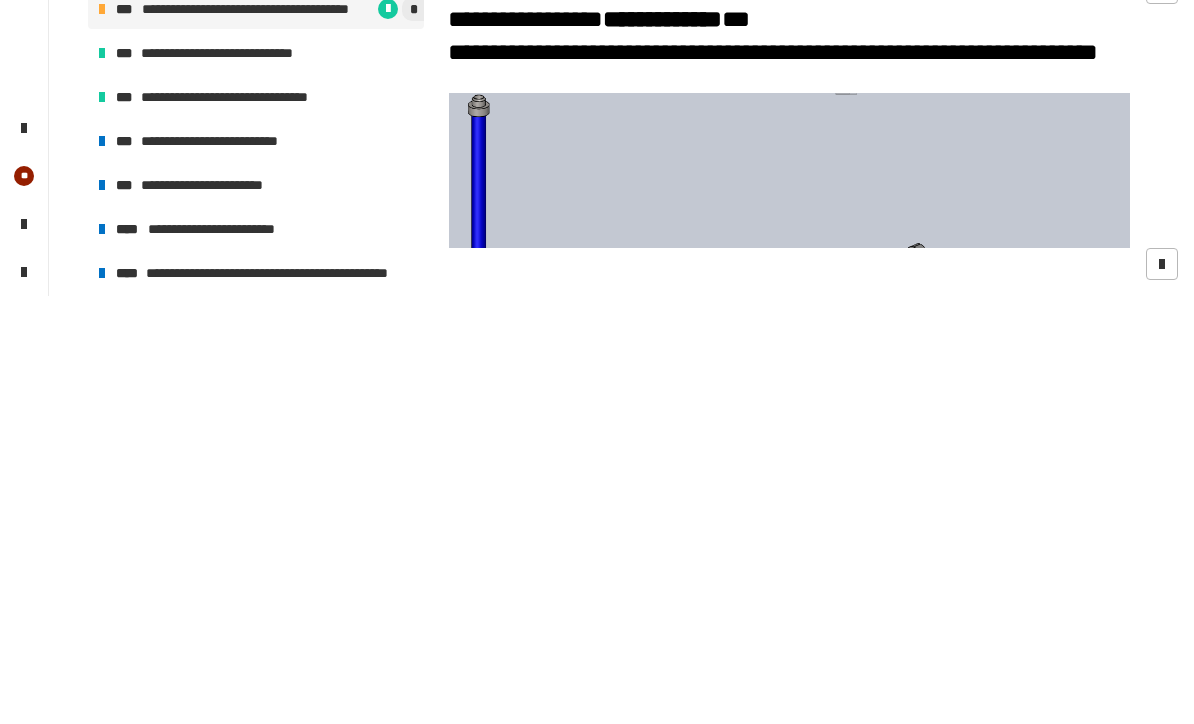 scroll, scrollTop: 781, scrollLeft: 0, axis: vertical 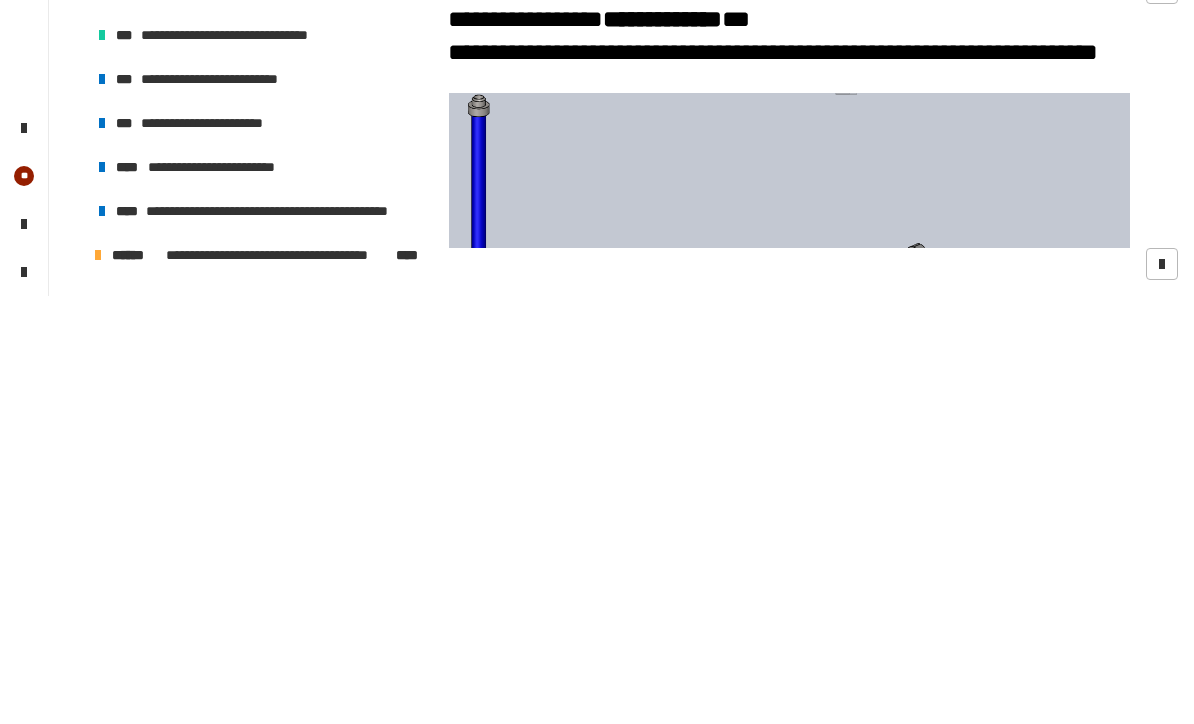 click on "**********" at bounding box center [256, 507] 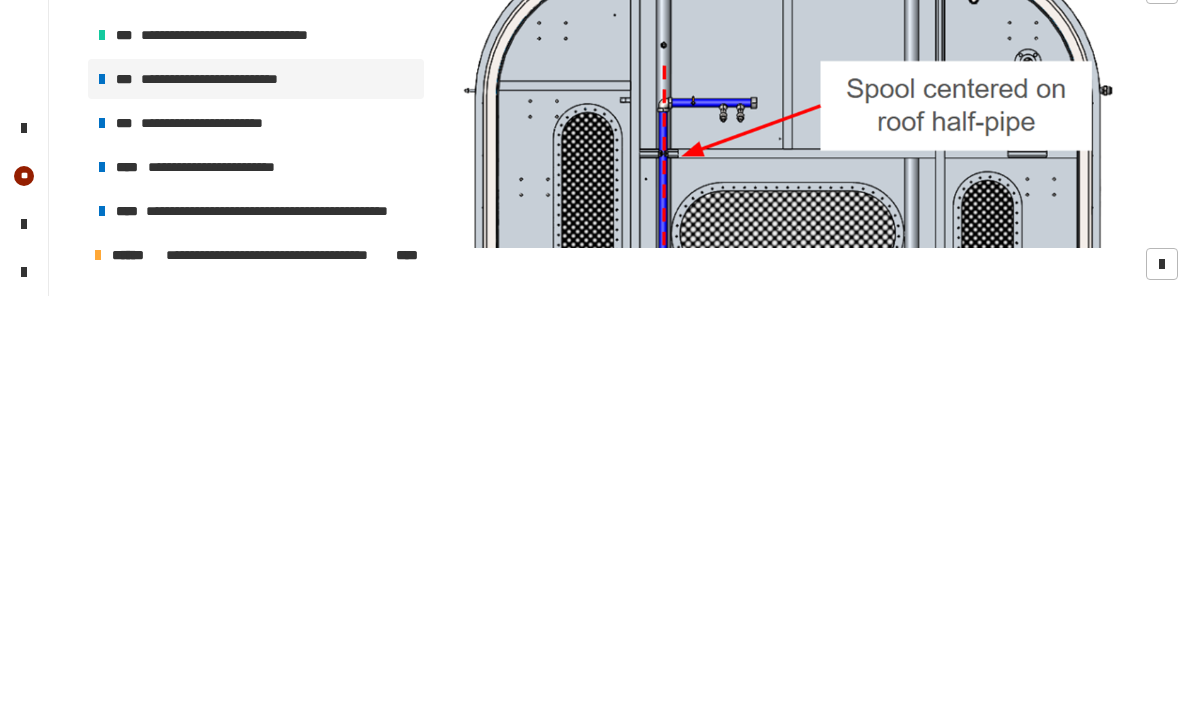 scroll, scrollTop: 337, scrollLeft: 0, axis: vertical 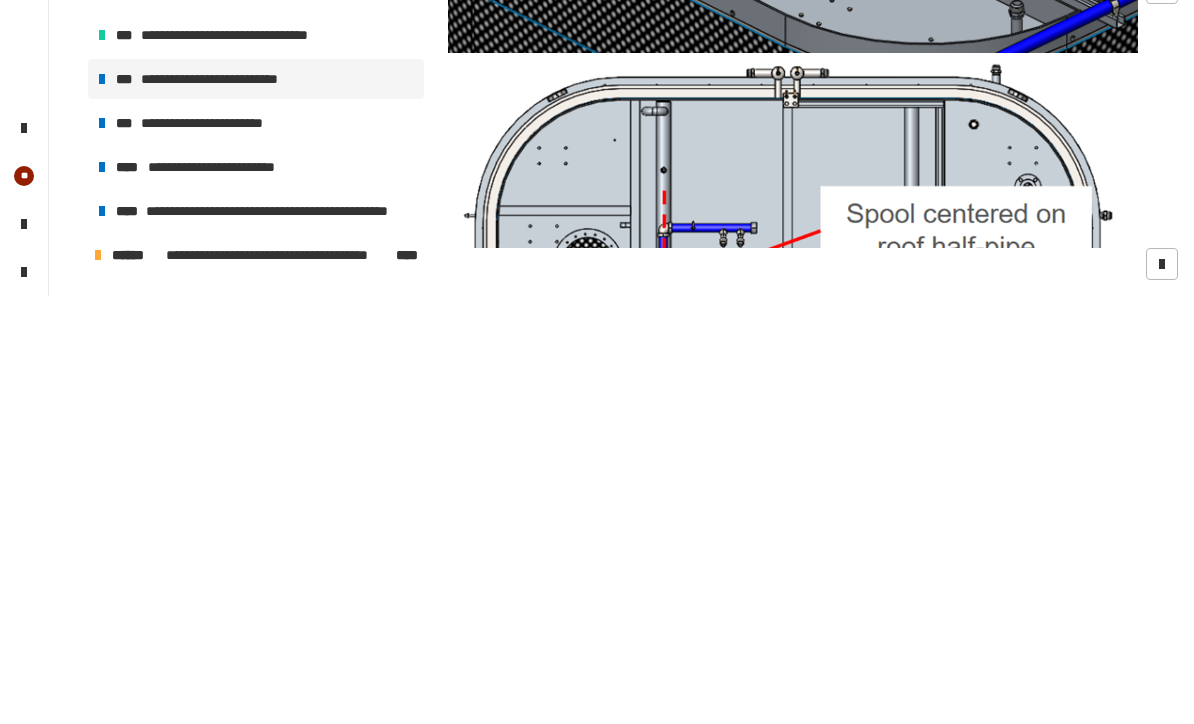 click on "*****" 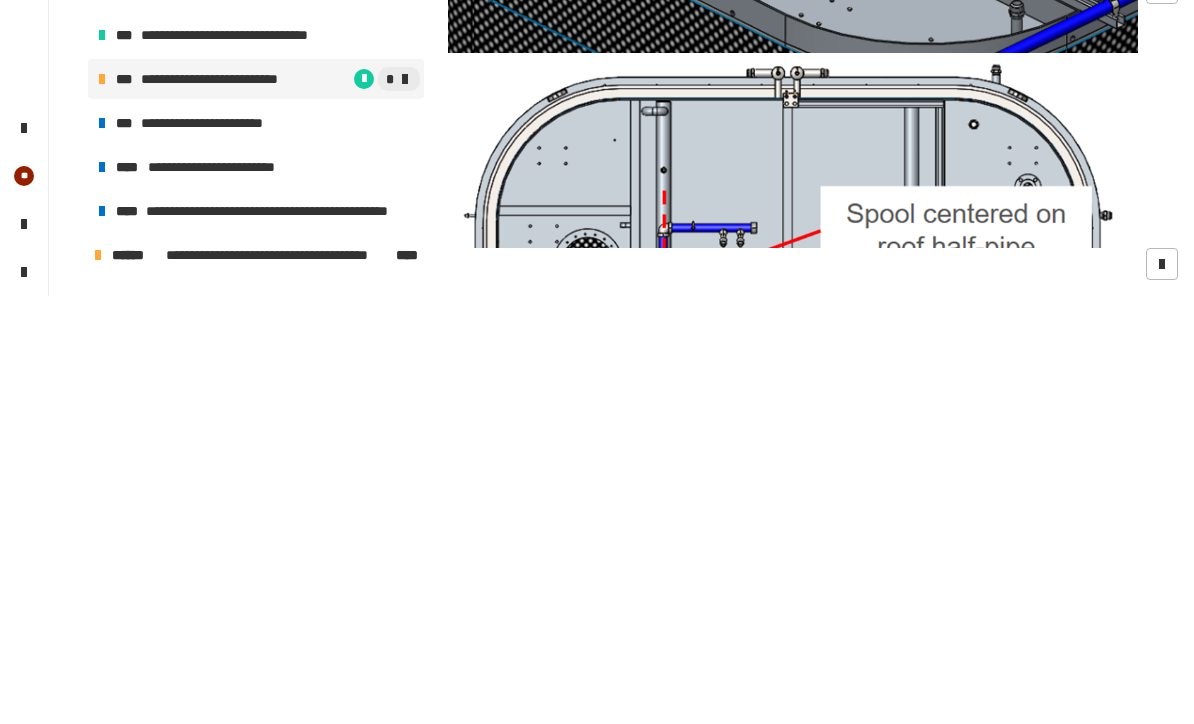 click on "********" 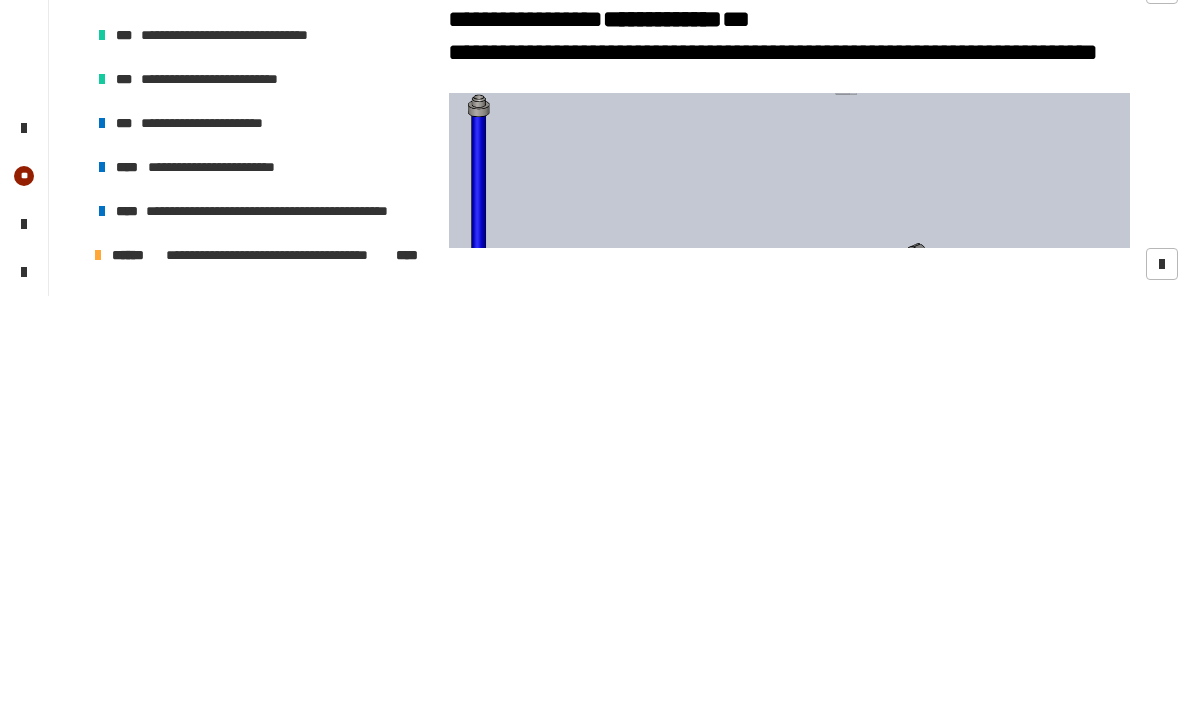 click on "**********" at bounding box center [256, 551] 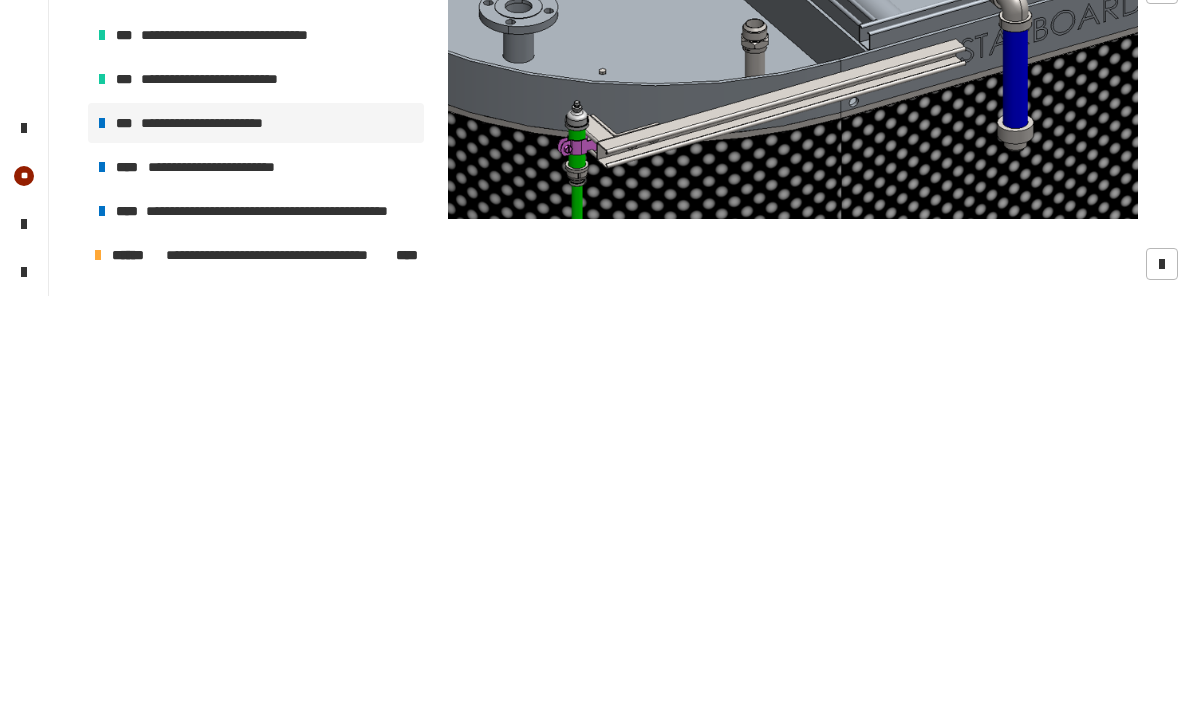 scroll, scrollTop: 232, scrollLeft: 0, axis: vertical 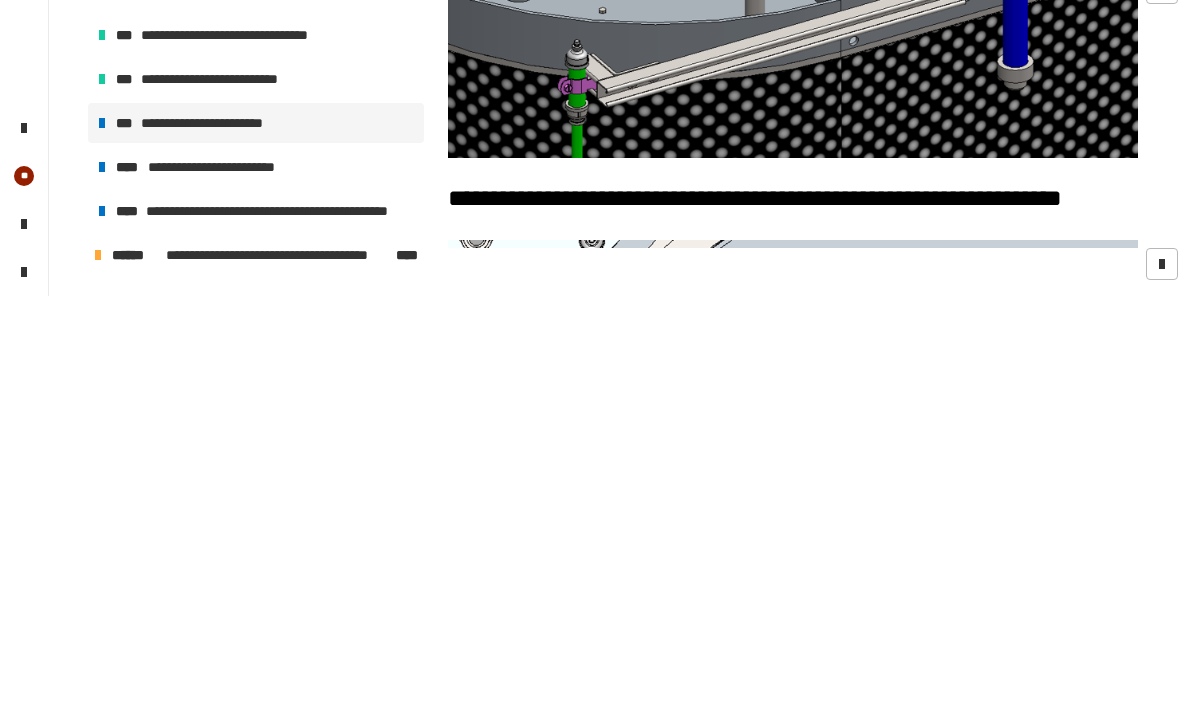 click on "*****" 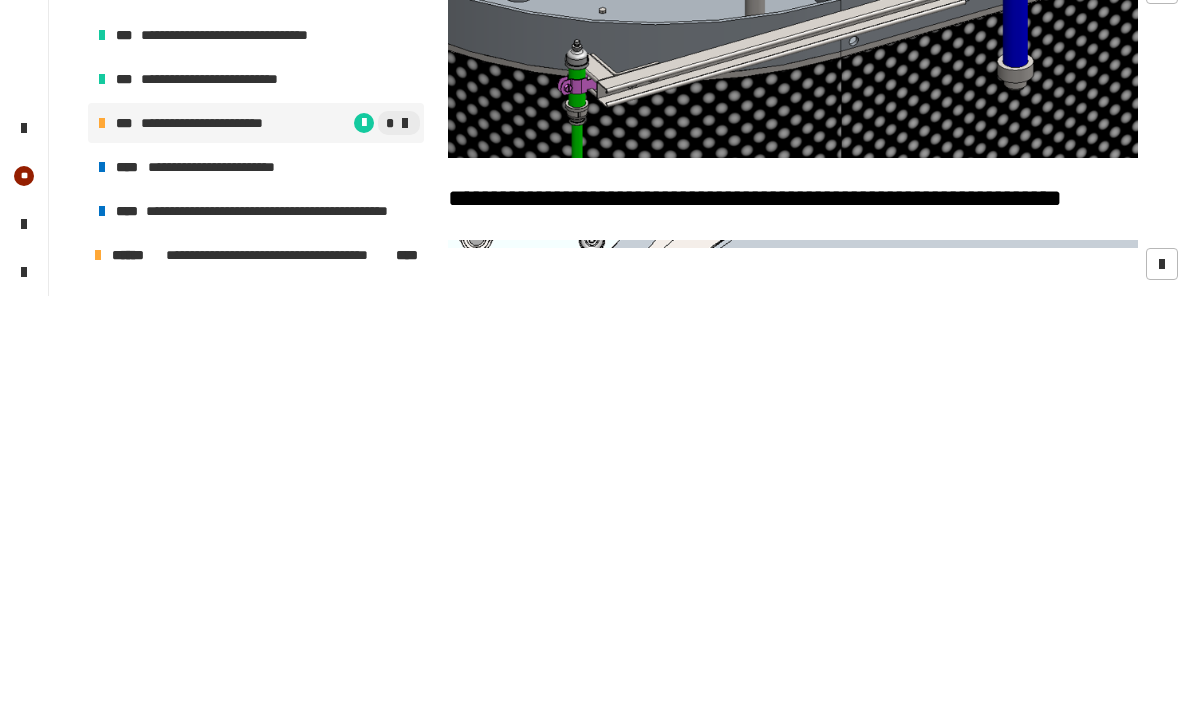 click on "********" 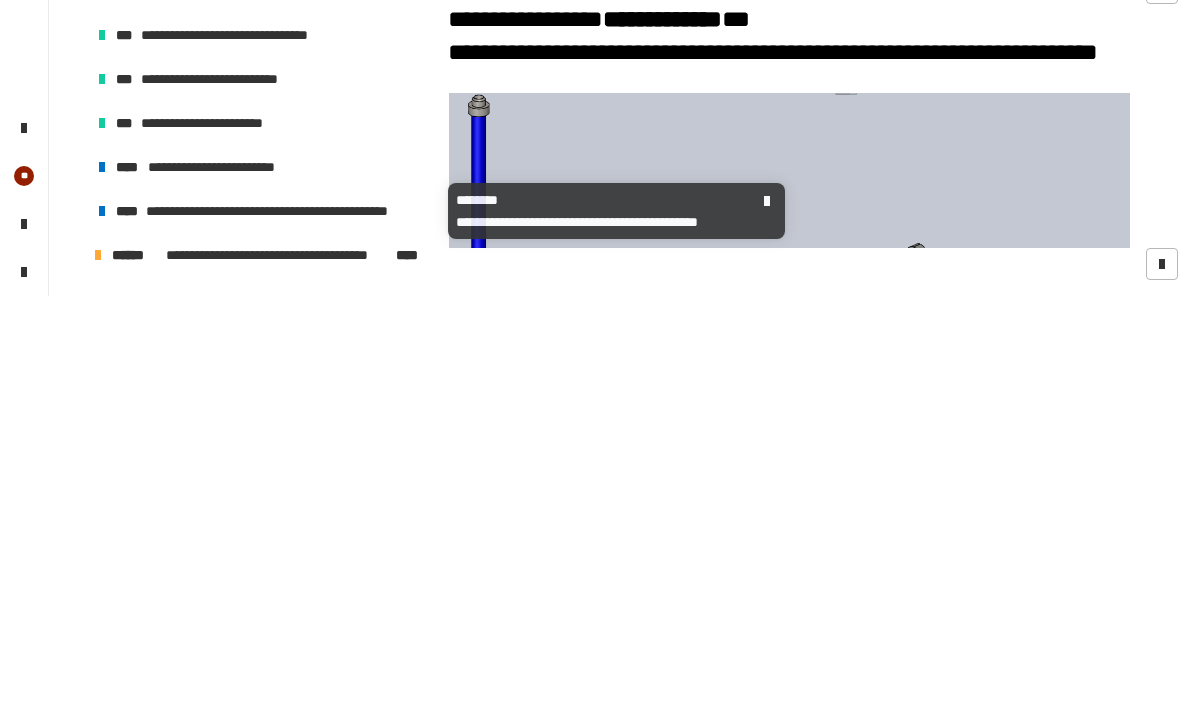 click on "**********" at bounding box center [256, 595] 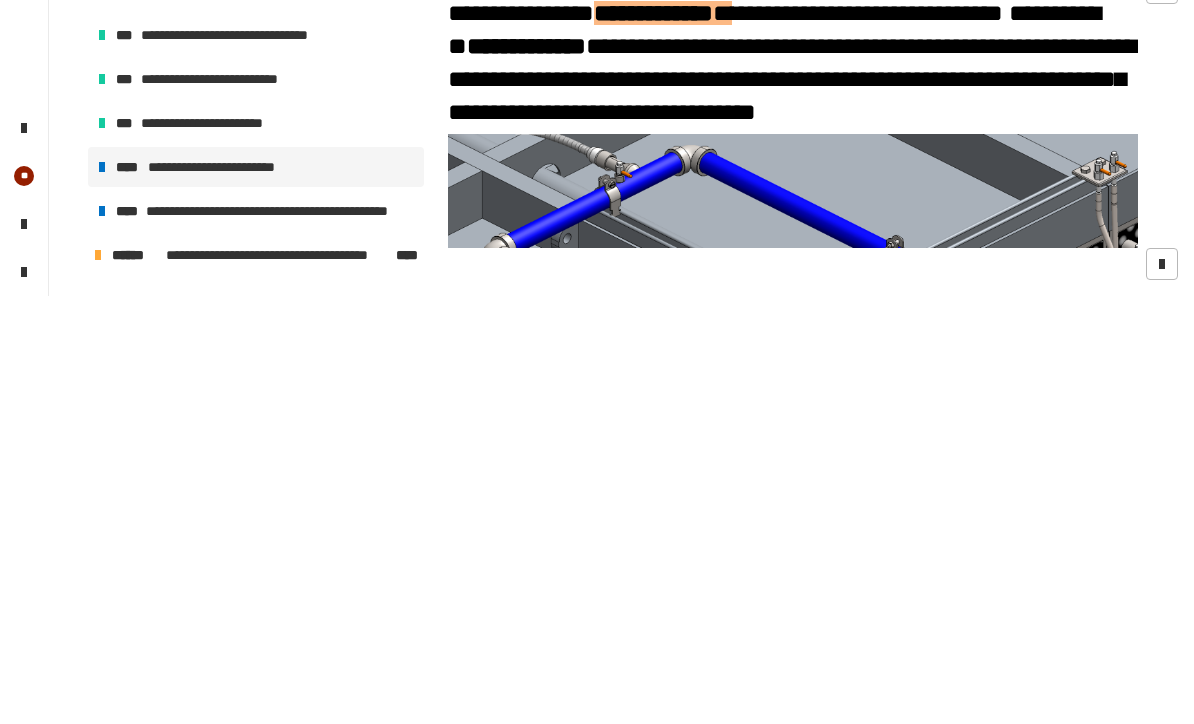 scroll, scrollTop: 805, scrollLeft: 0, axis: vertical 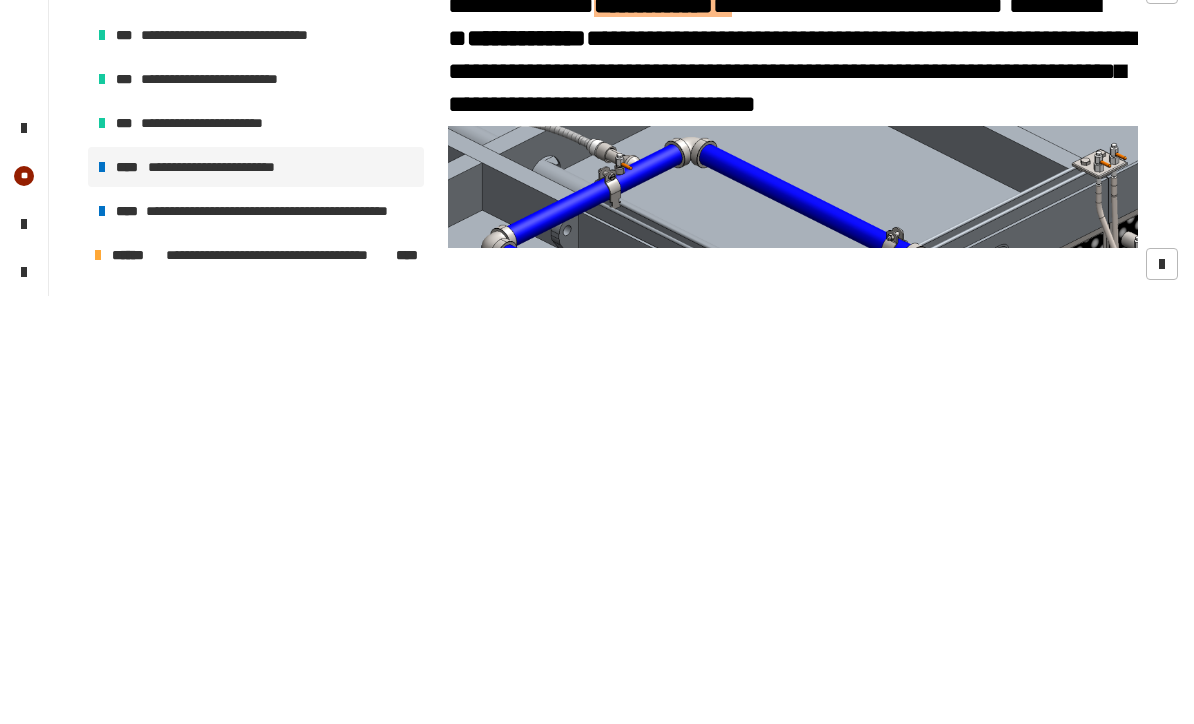 click on "*****" 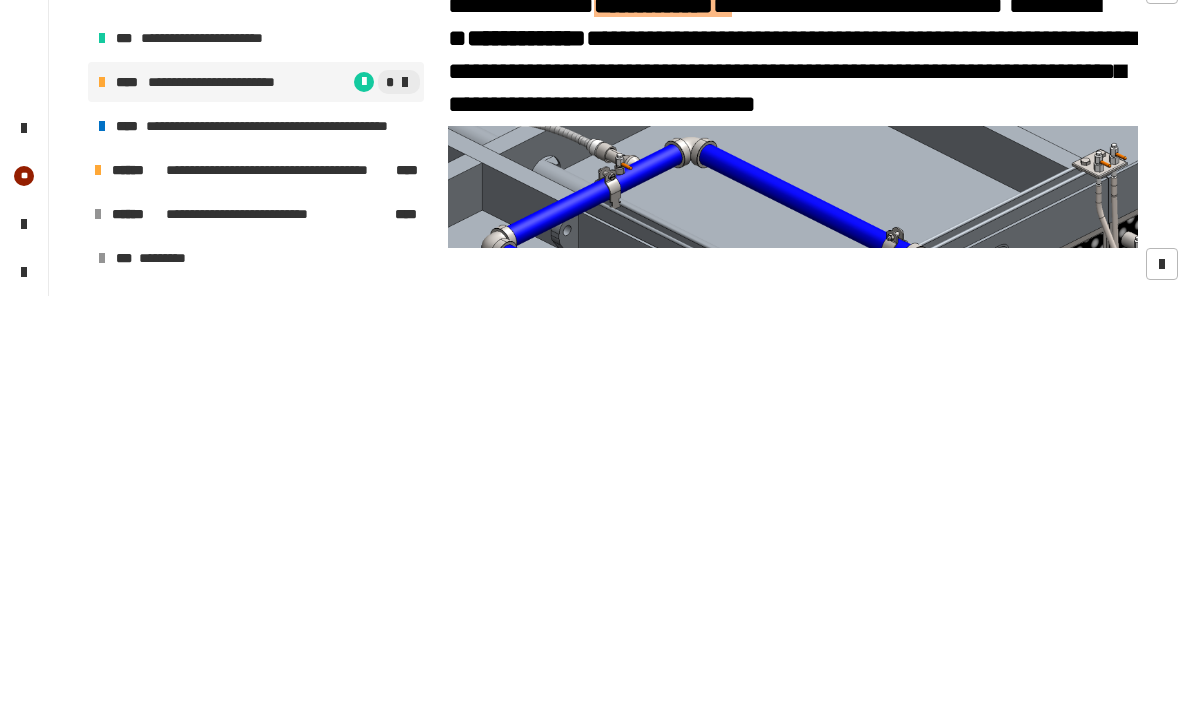 scroll, scrollTop: 893, scrollLeft: 0, axis: vertical 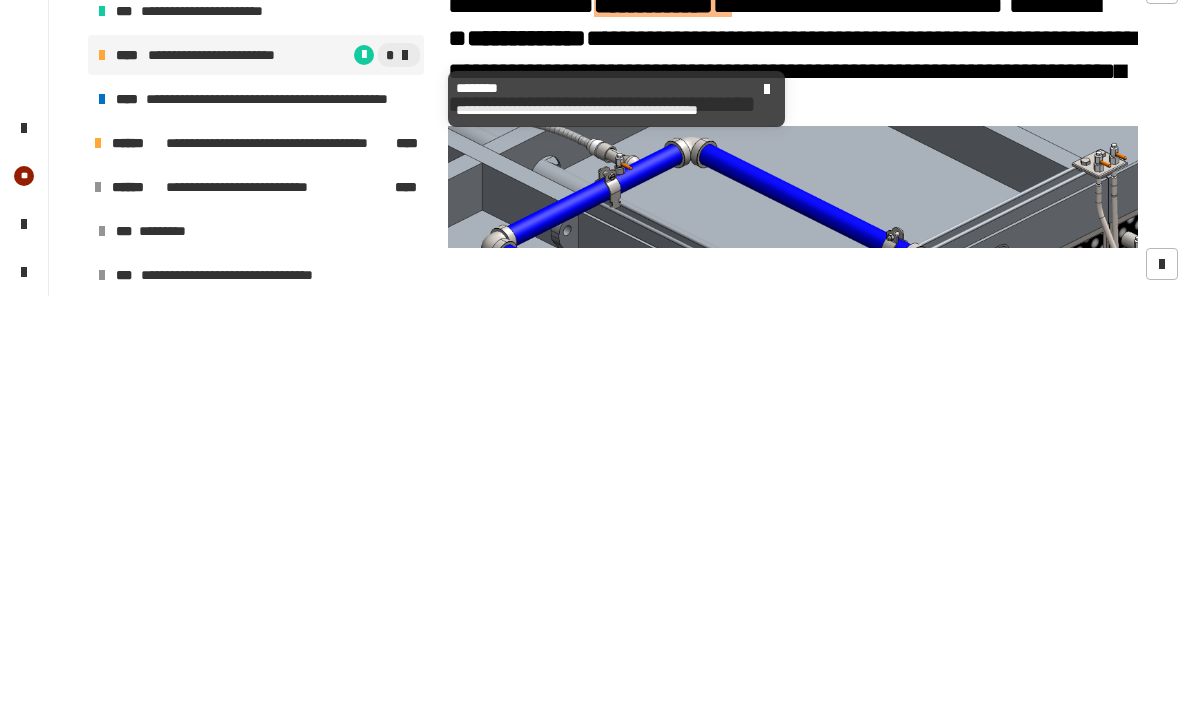 click on "**********" at bounding box center [256, 527] 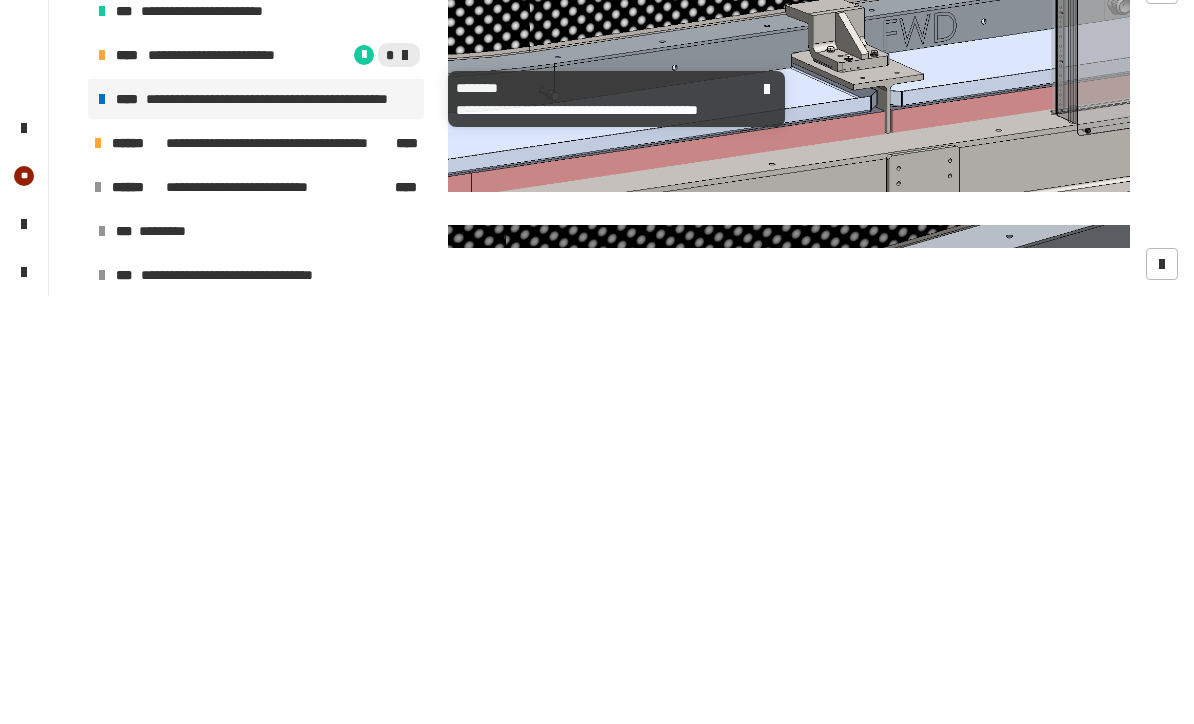 click on "*****" 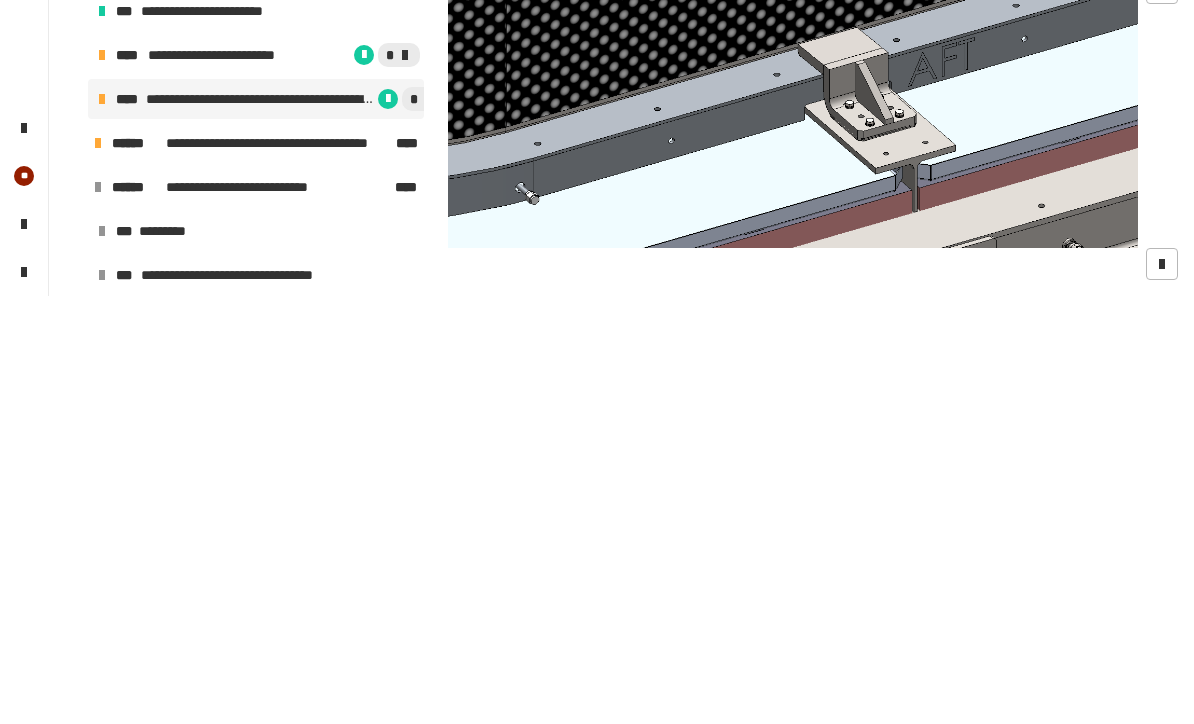 scroll, scrollTop: 211, scrollLeft: 0, axis: vertical 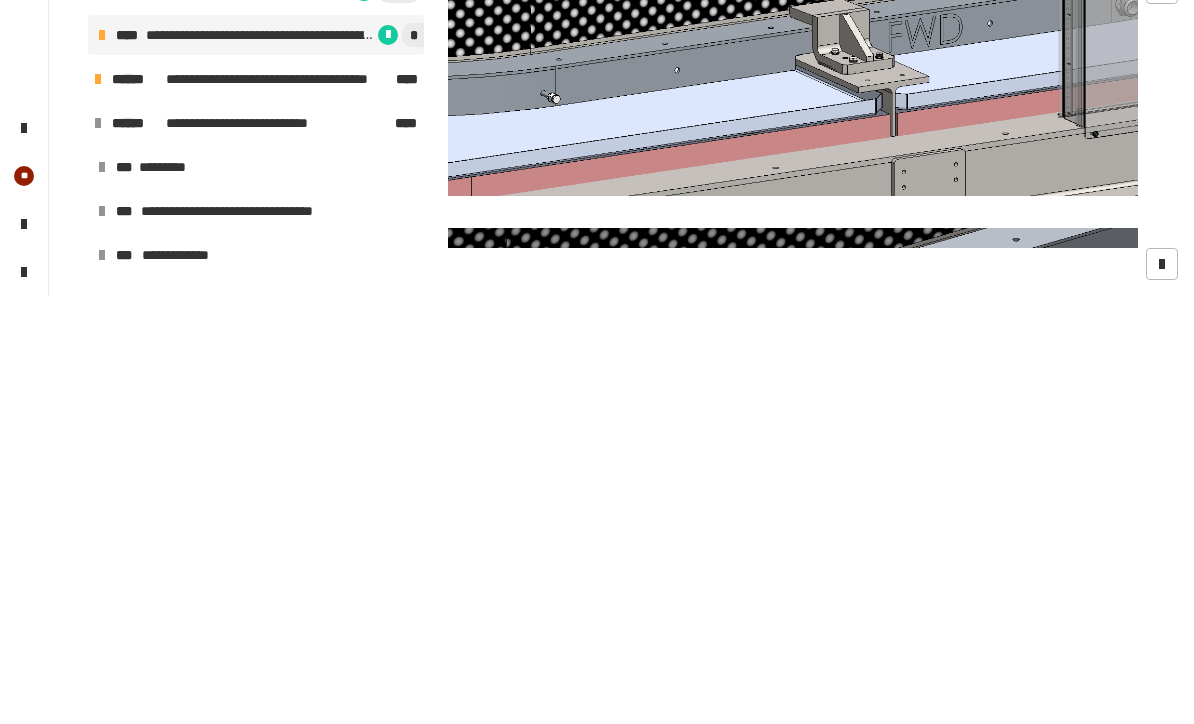 click on "**********" at bounding box center [221, 419] 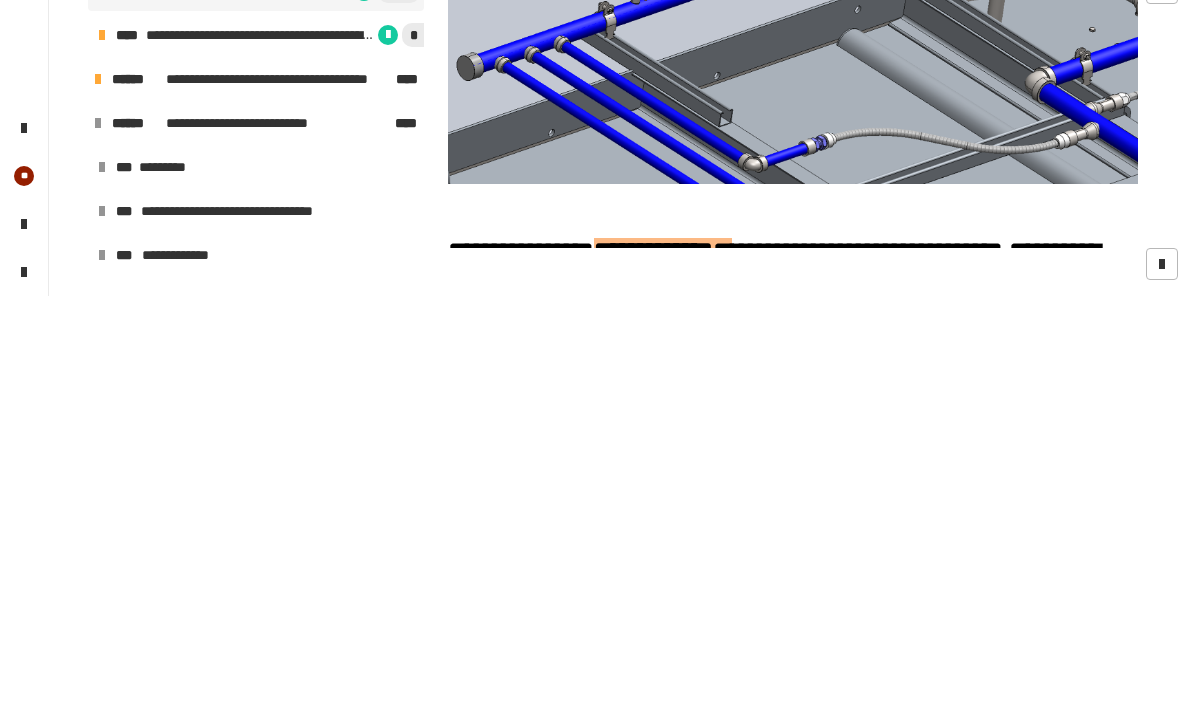scroll, scrollTop: 564, scrollLeft: 0, axis: vertical 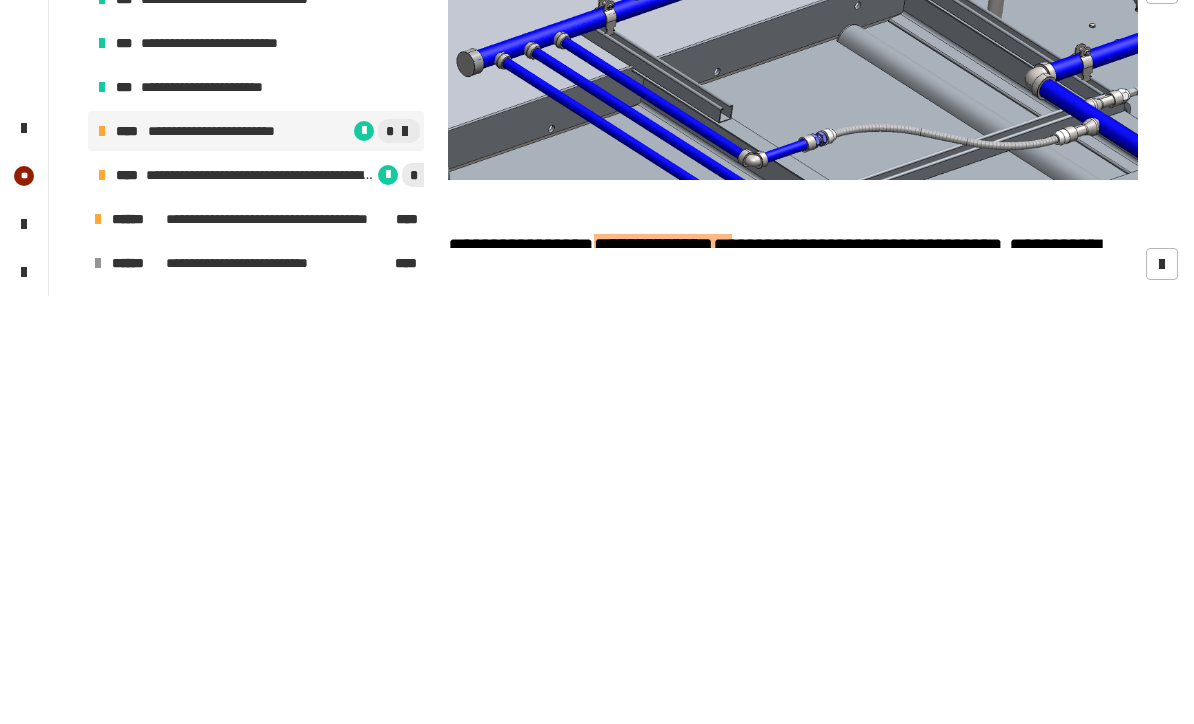 click on "**********" at bounding box center (256, 339) 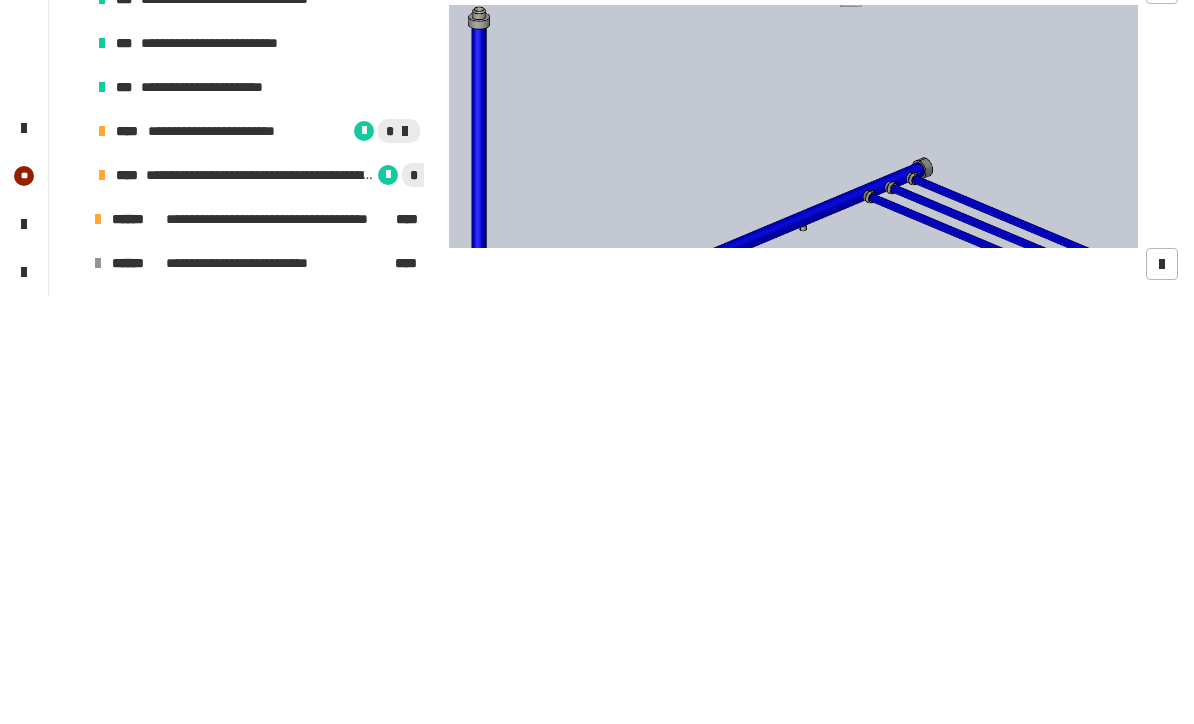 scroll, scrollTop: 62, scrollLeft: 0, axis: vertical 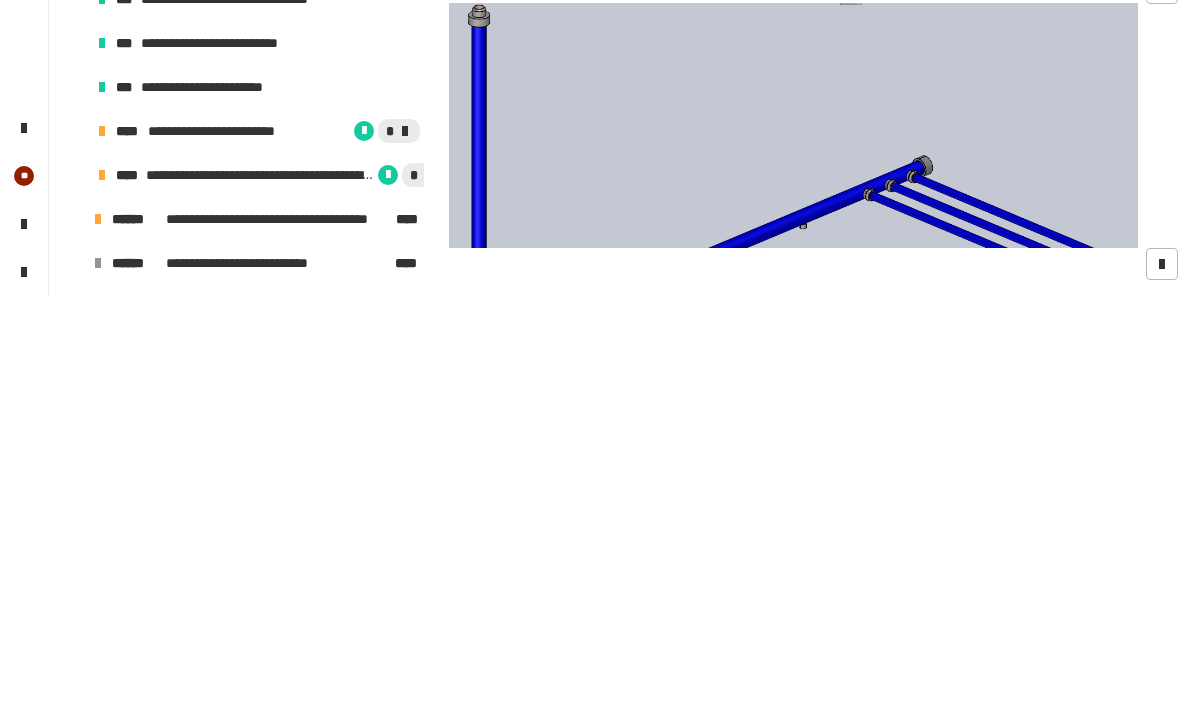 click 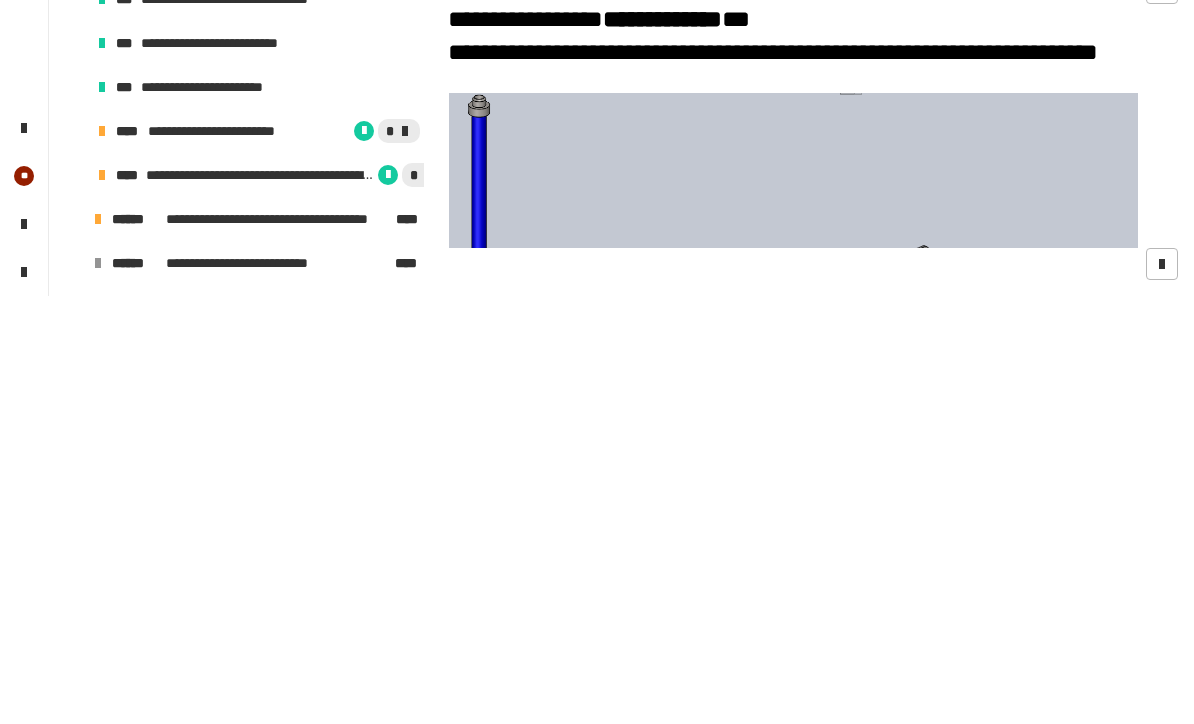 scroll, scrollTop: 0, scrollLeft: 0, axis: both 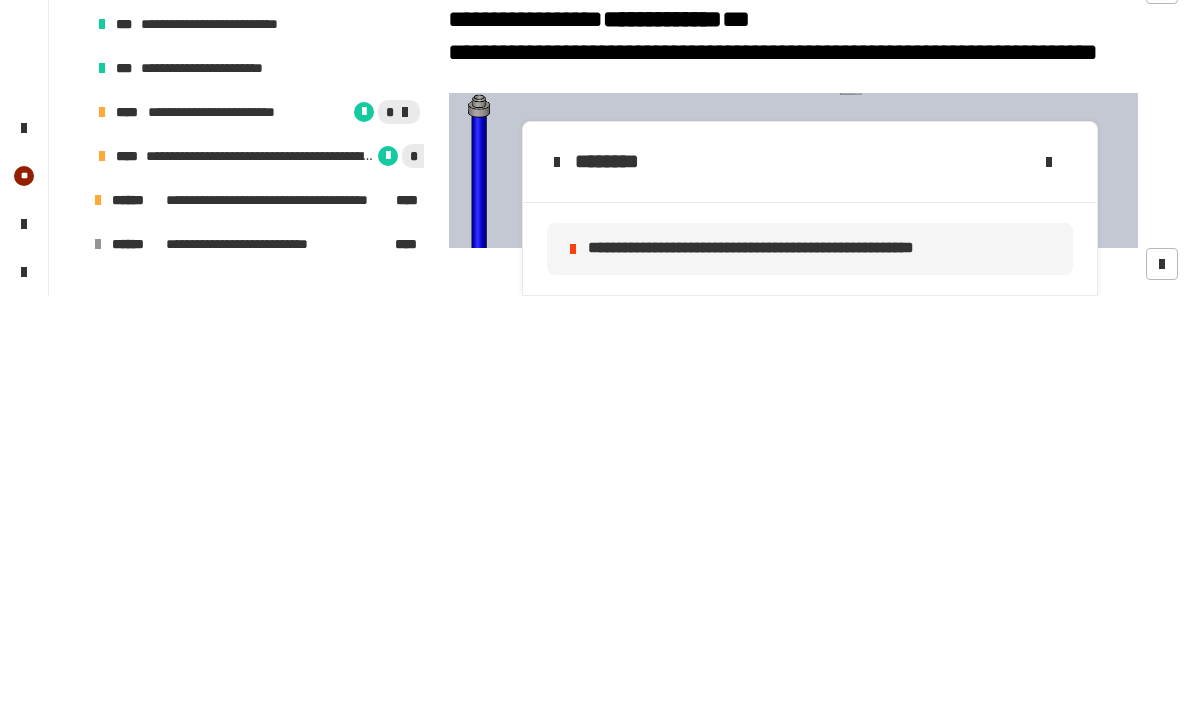 click on "********" 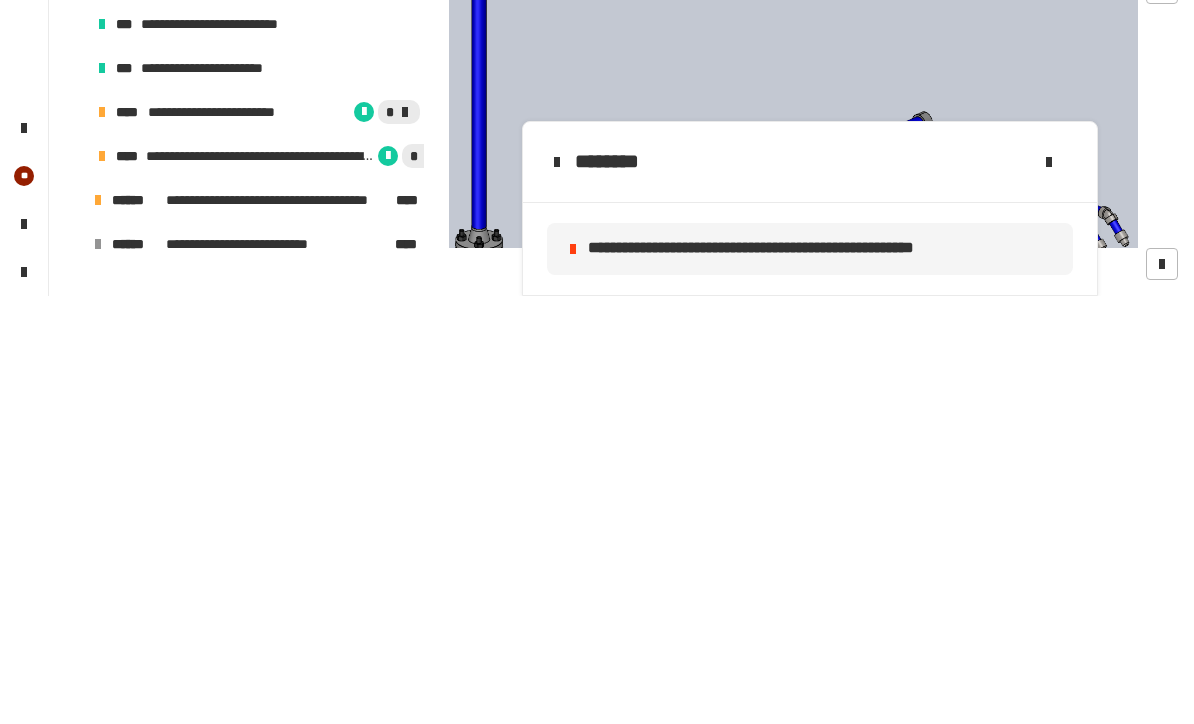 scroll, scrollTop: 108, scrollLeft: 0, axis: vertical 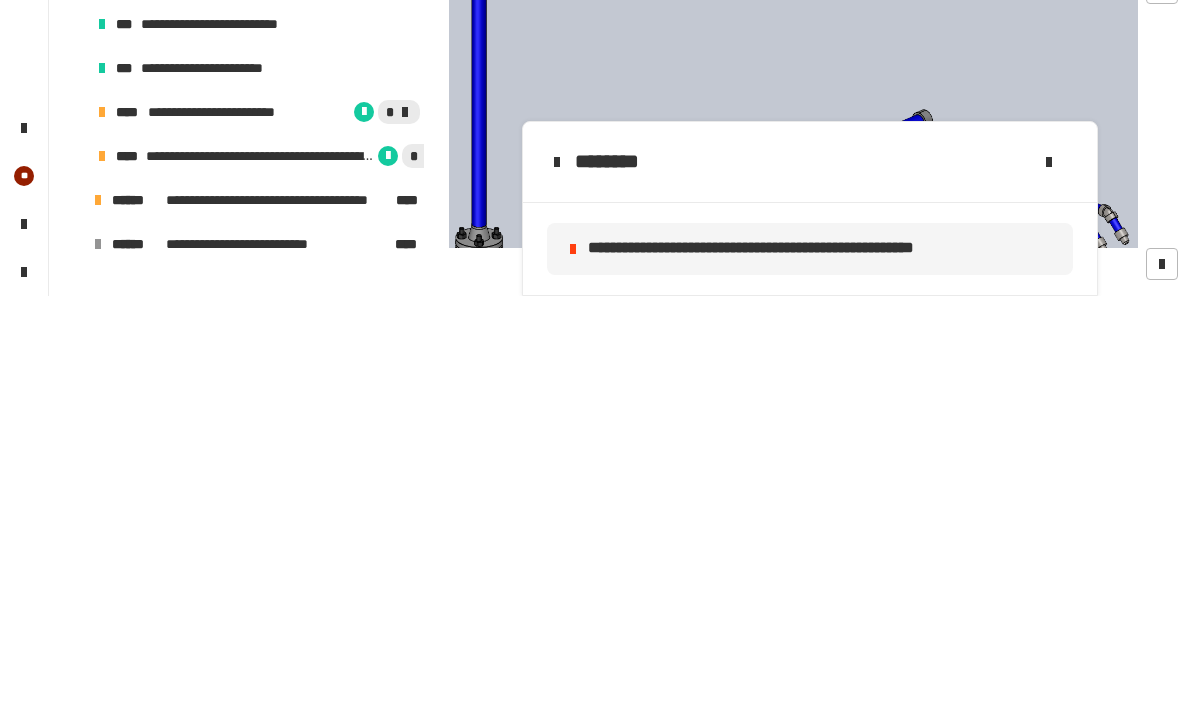 click on "*" at bounding box center (1162, 128) 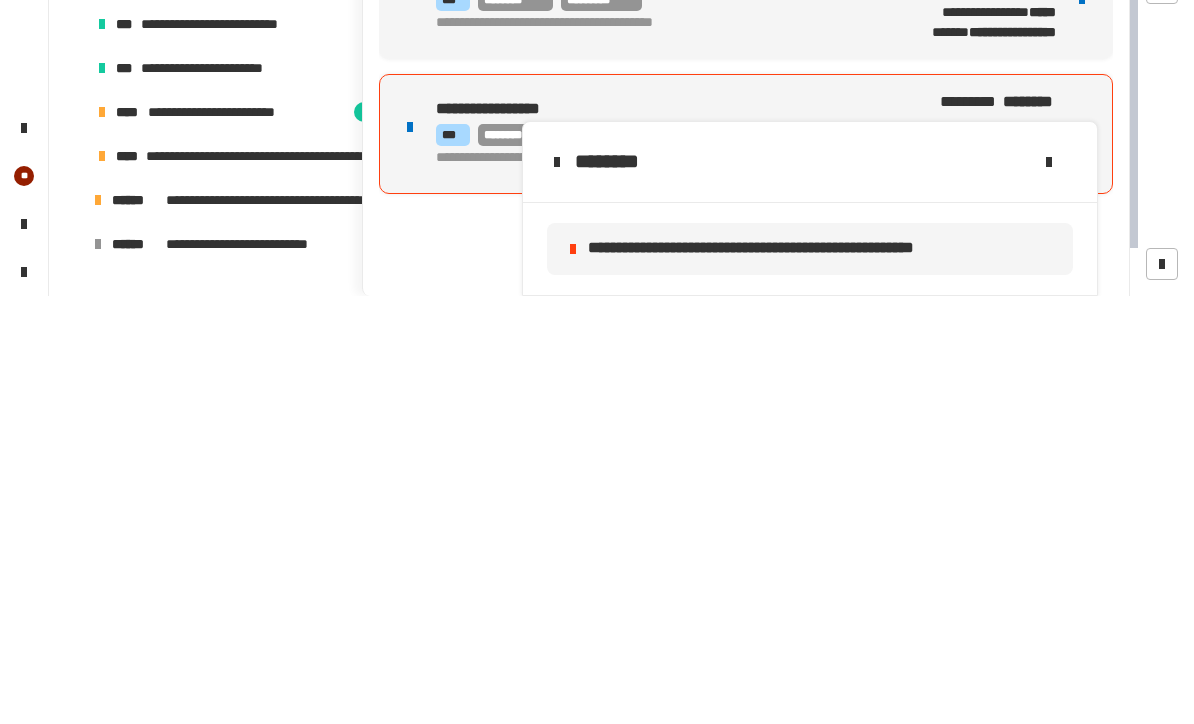 click 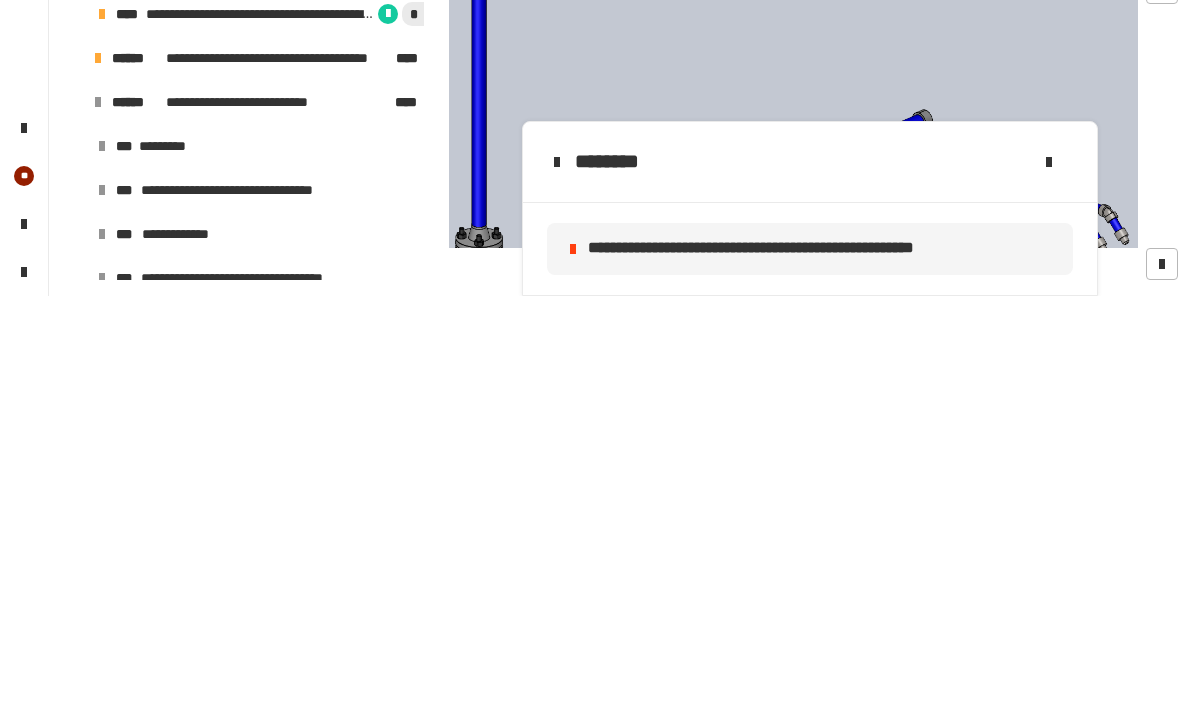 scroll, scrollTop: 988, scrollLeft: 0, axis: vertical 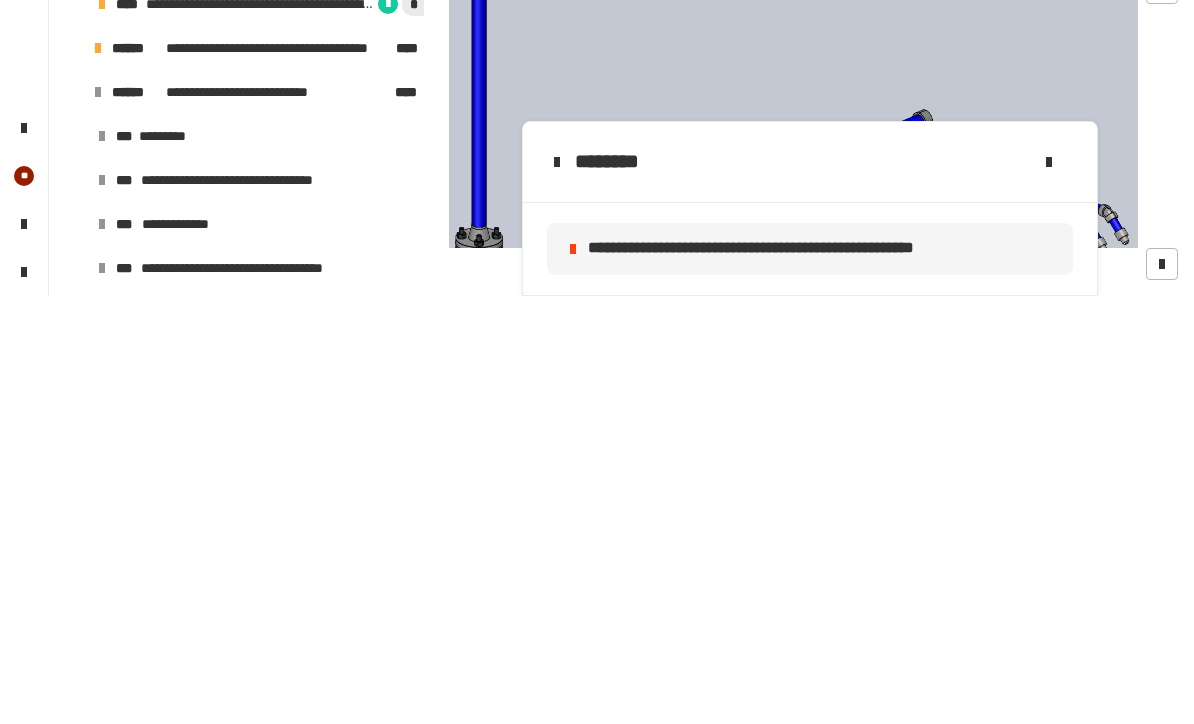 click on "**********" at bounding box center (256, 388) 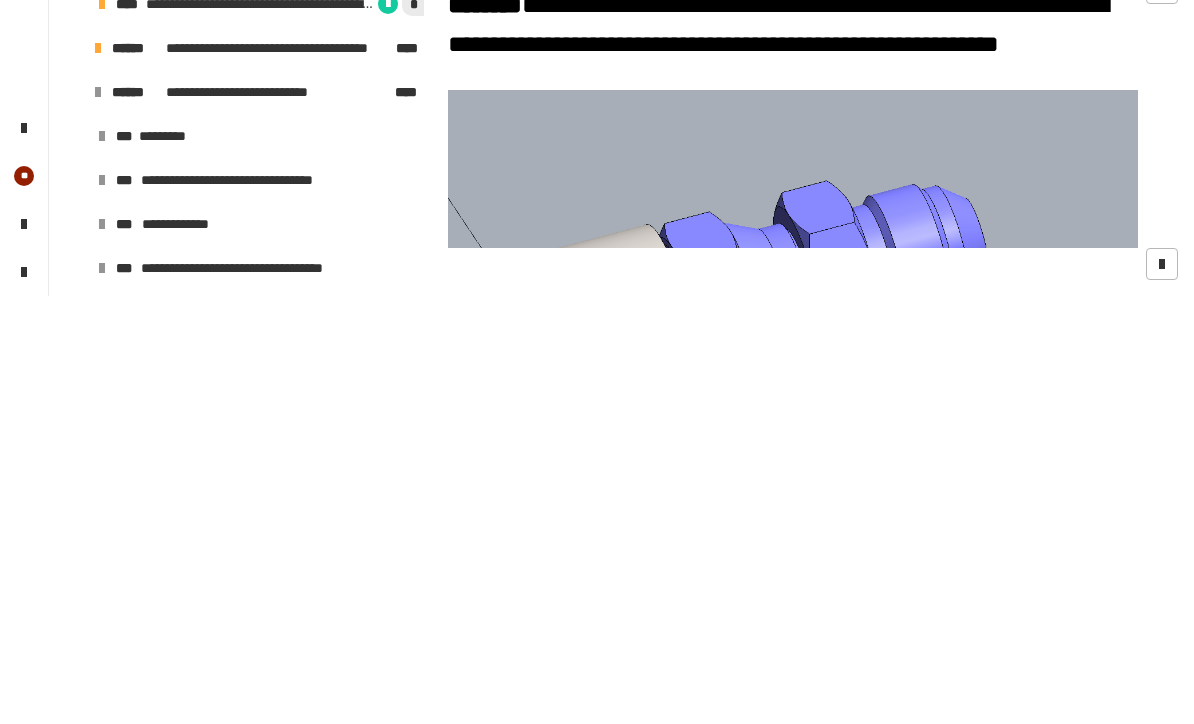 scroll, scrollTop: 0, scrollLeft: 0, axis: both 